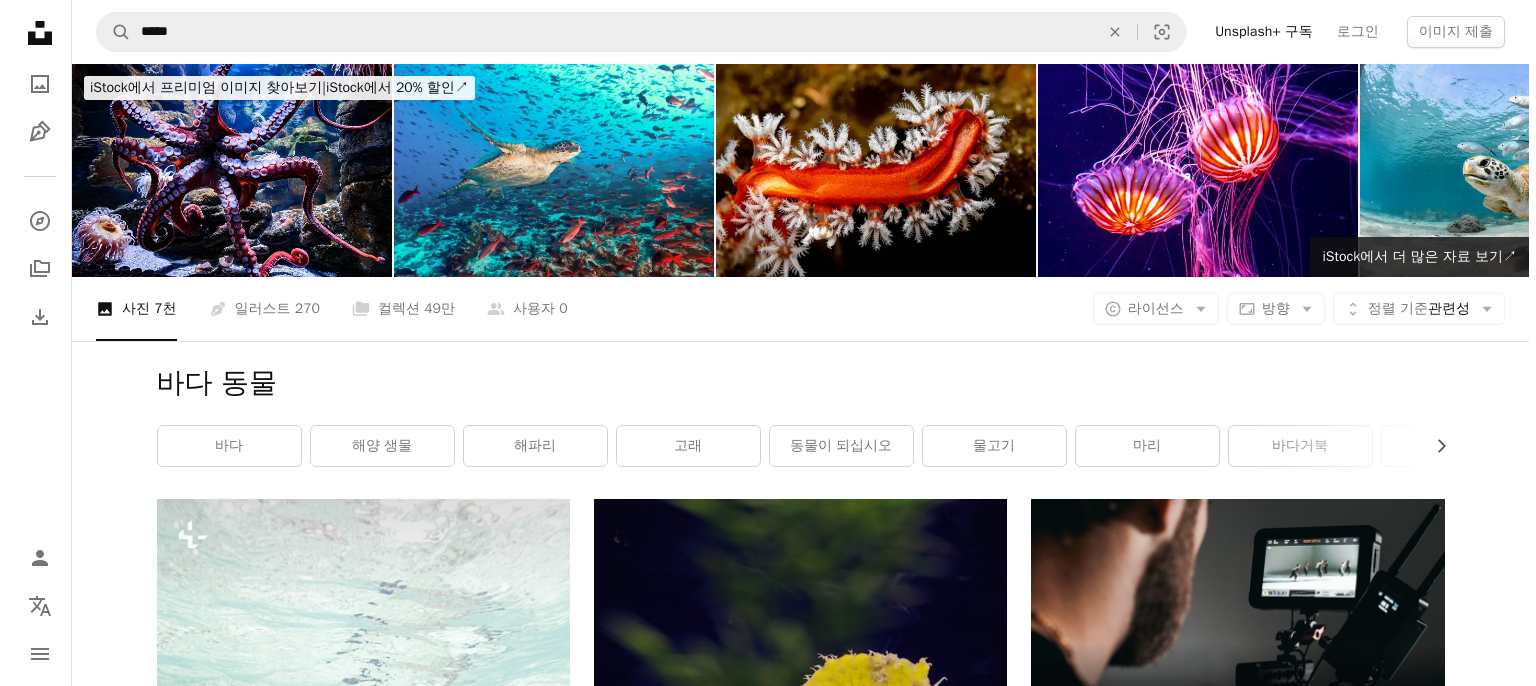 scroll, scrollTop: 12036, scrollLeft: 0, axis: vertical 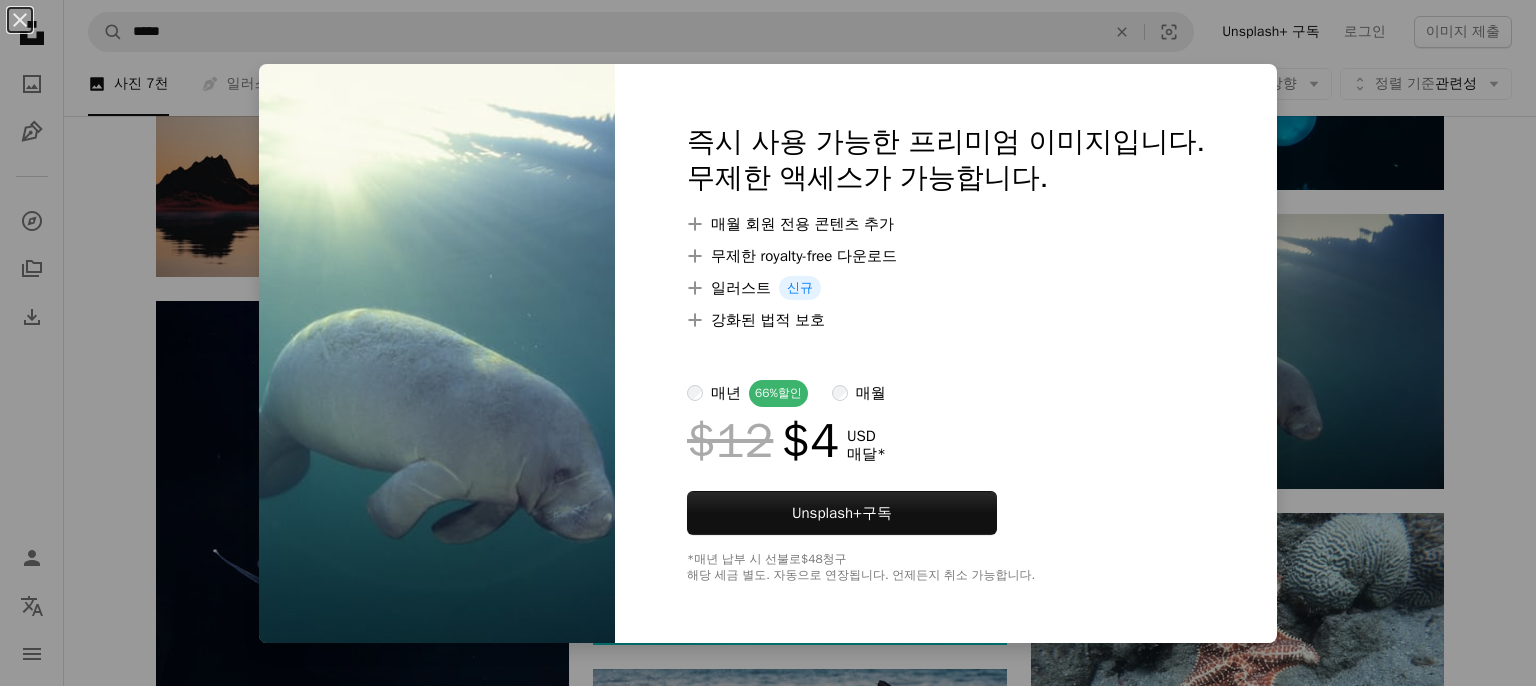 drag, startPoint x: 1396, startPoint y: 220, endPoint x: 914, endPoint y: 353, distance: 500.013 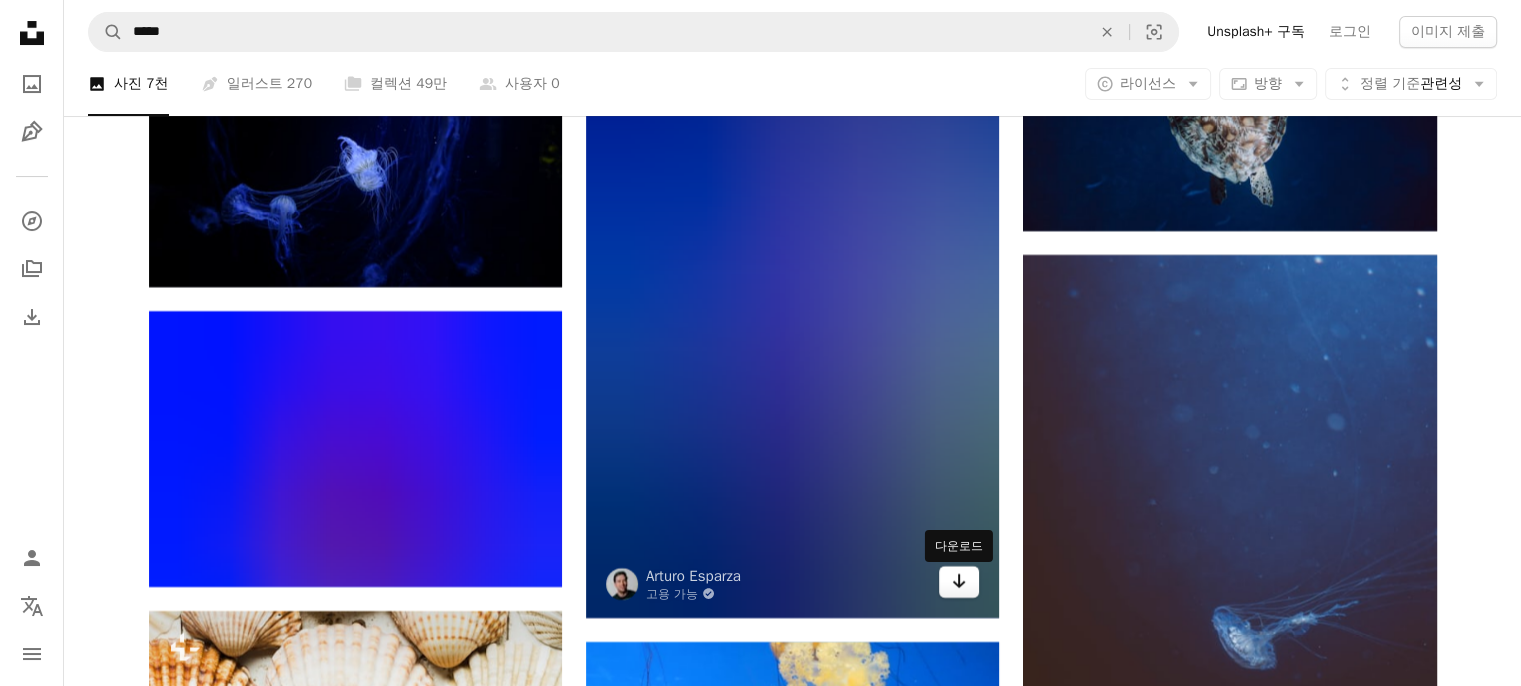 scroll, scrollTop: 15636, scrollLeft: 0, axis: vertical 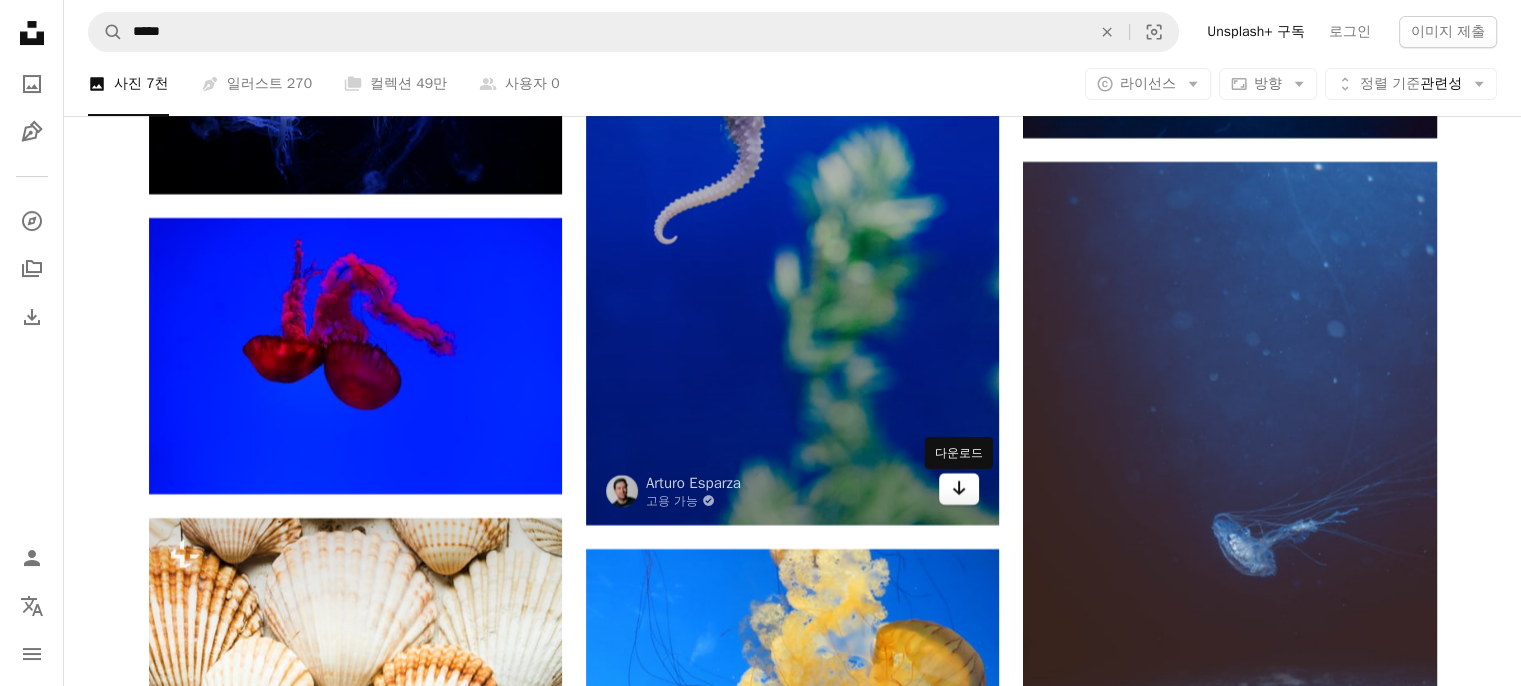 click 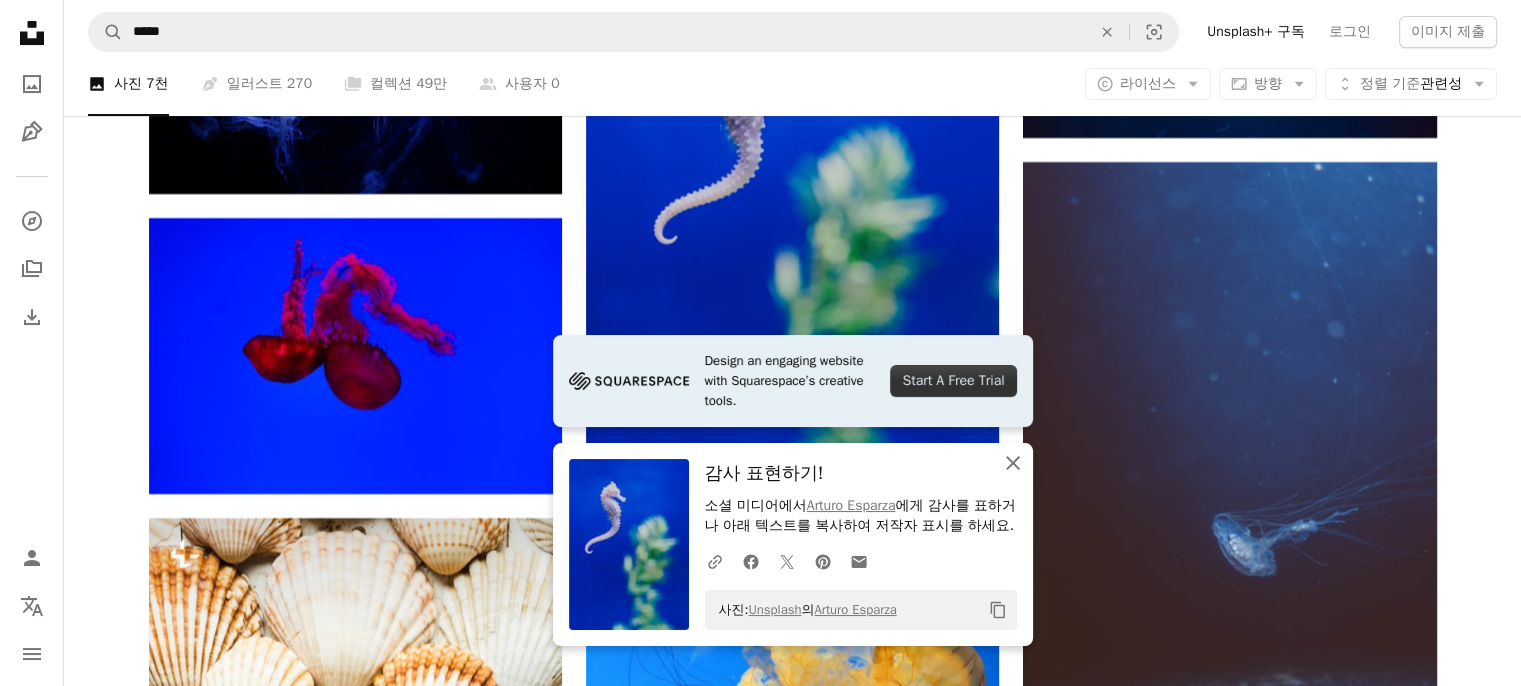 click on "An X shape" 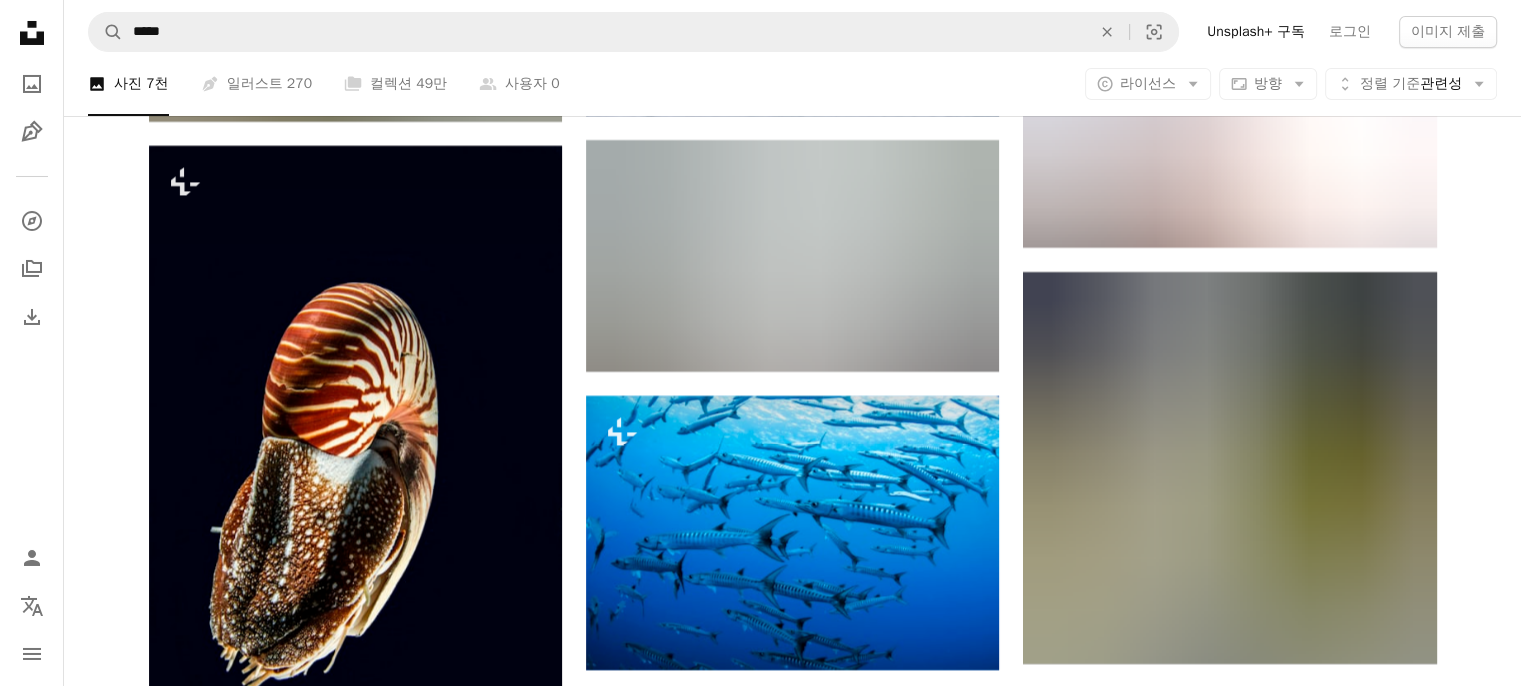scroll, scrollTop: 38236, scrollLeft: 0, axis: vertical 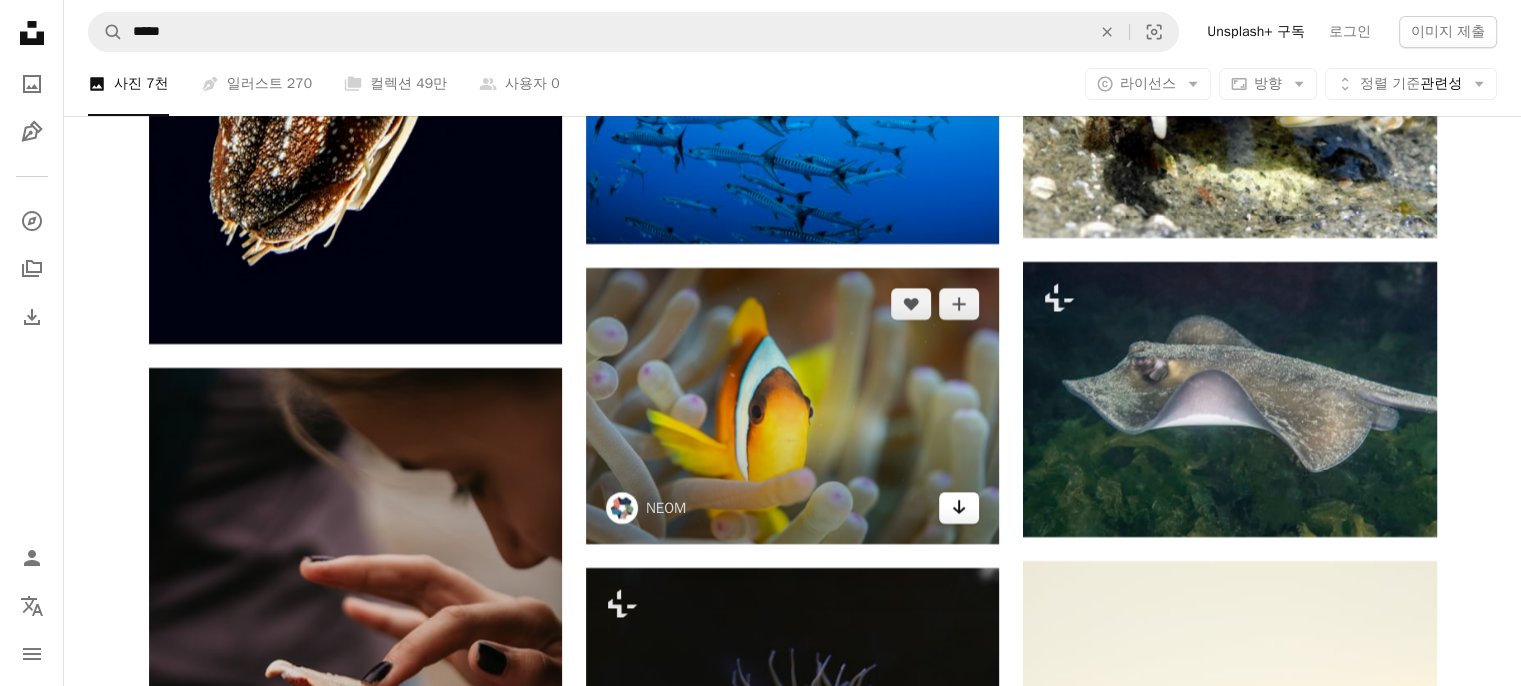 click on "Arrow pointing down" 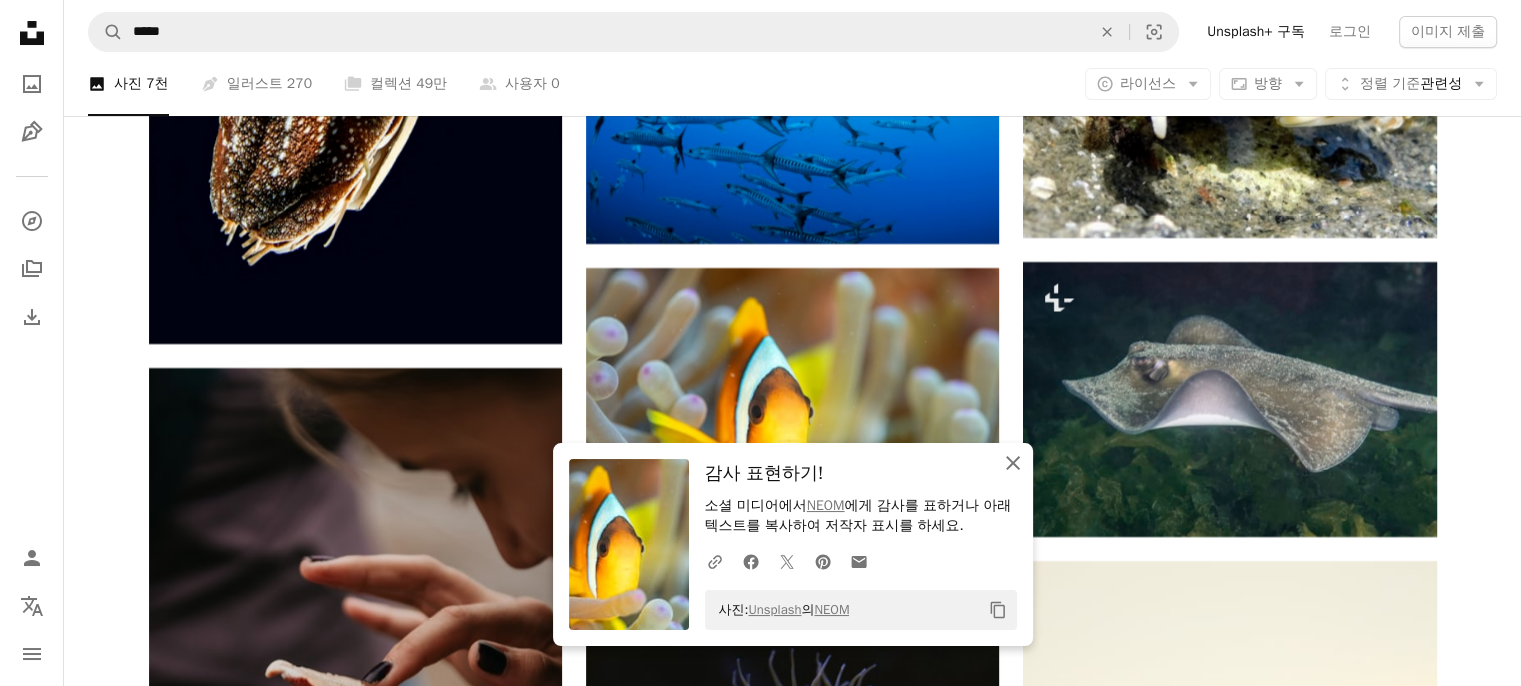 click on "An X shape 닫기" at bounding box center (1013, 463) 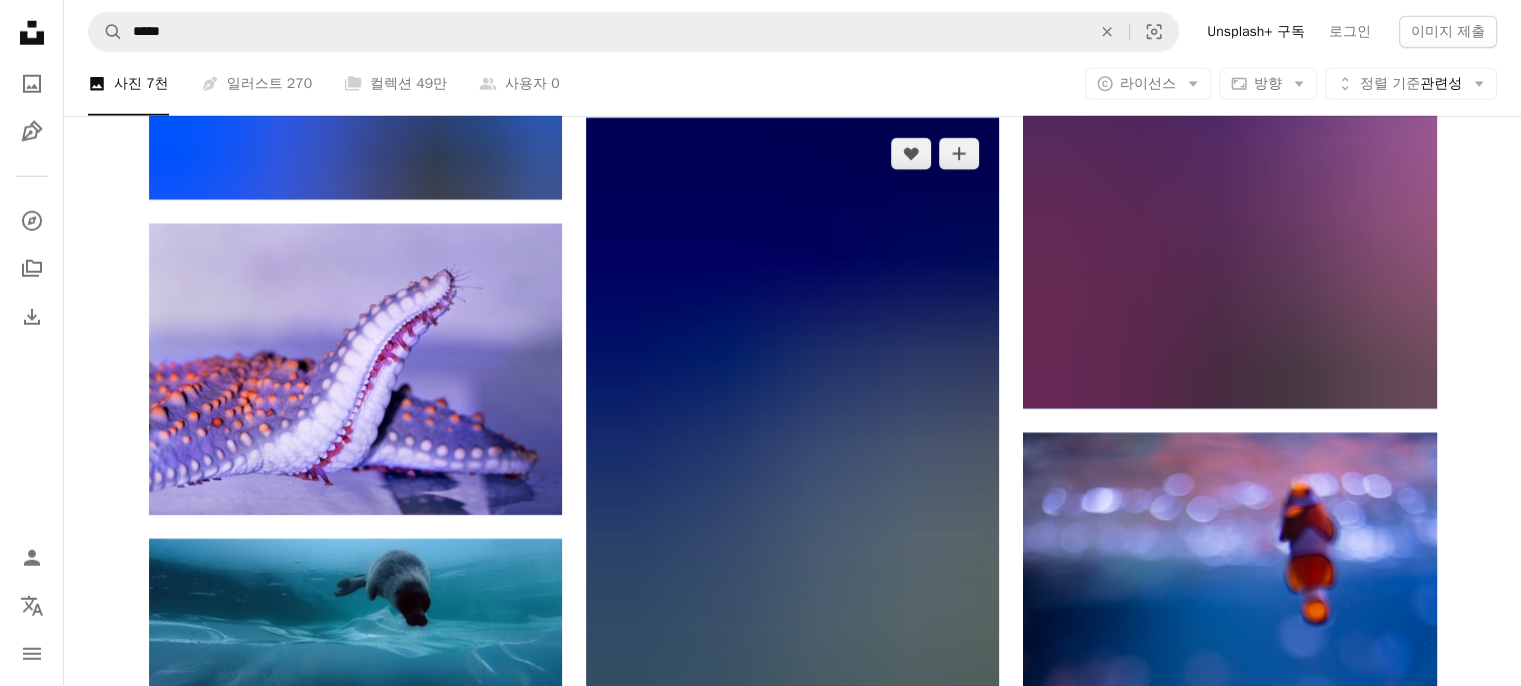 scroll, scrollTop: 43636, scrollLeft: 0, axis: vertical 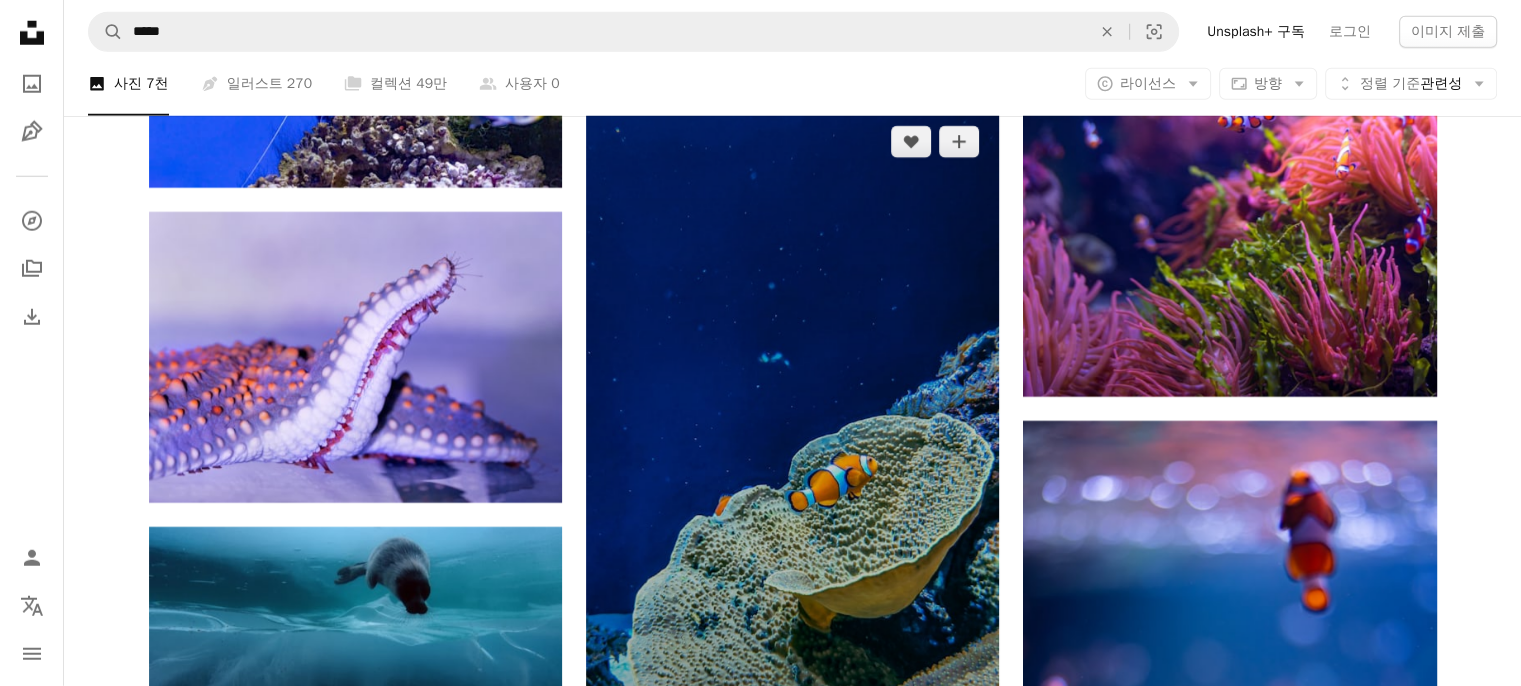 click at bounding box center [792, 473] 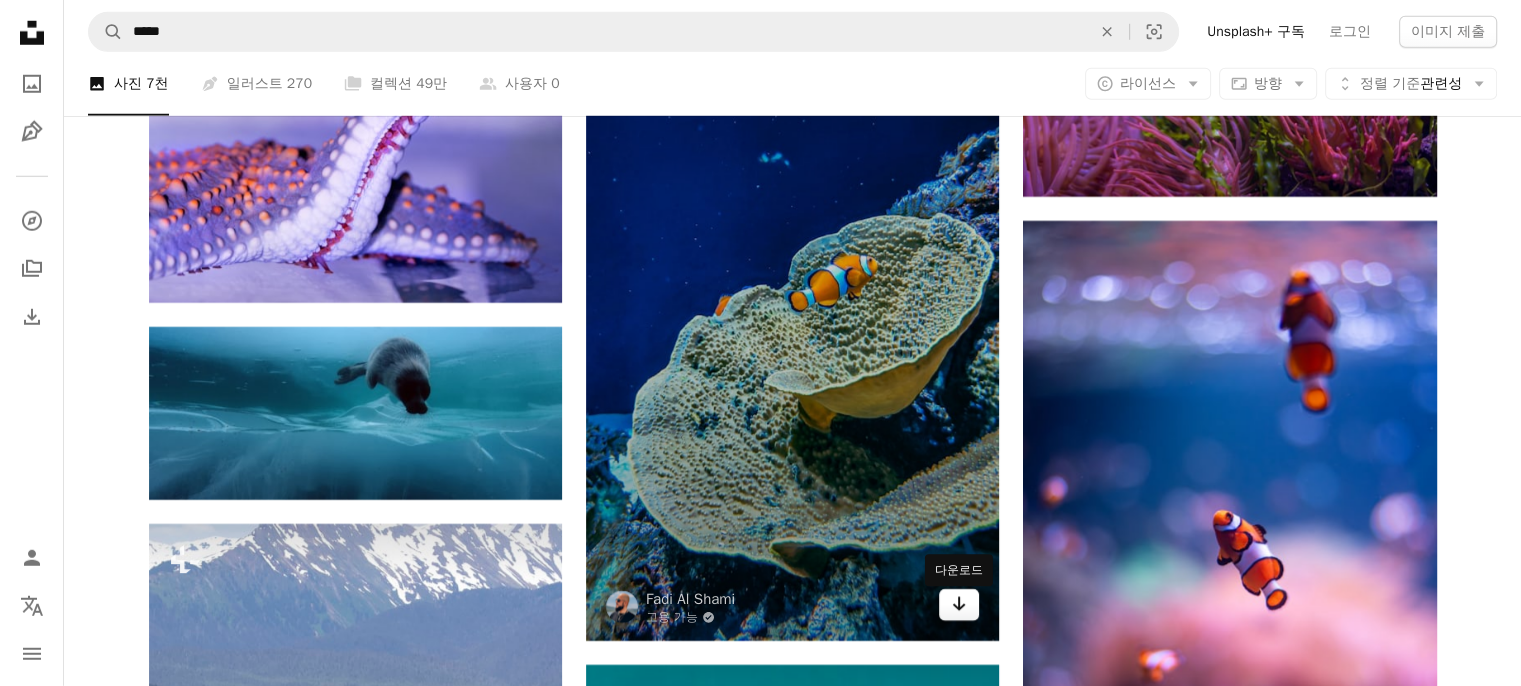 click on "Arrow pointing down" at bounding box center [959, 605] 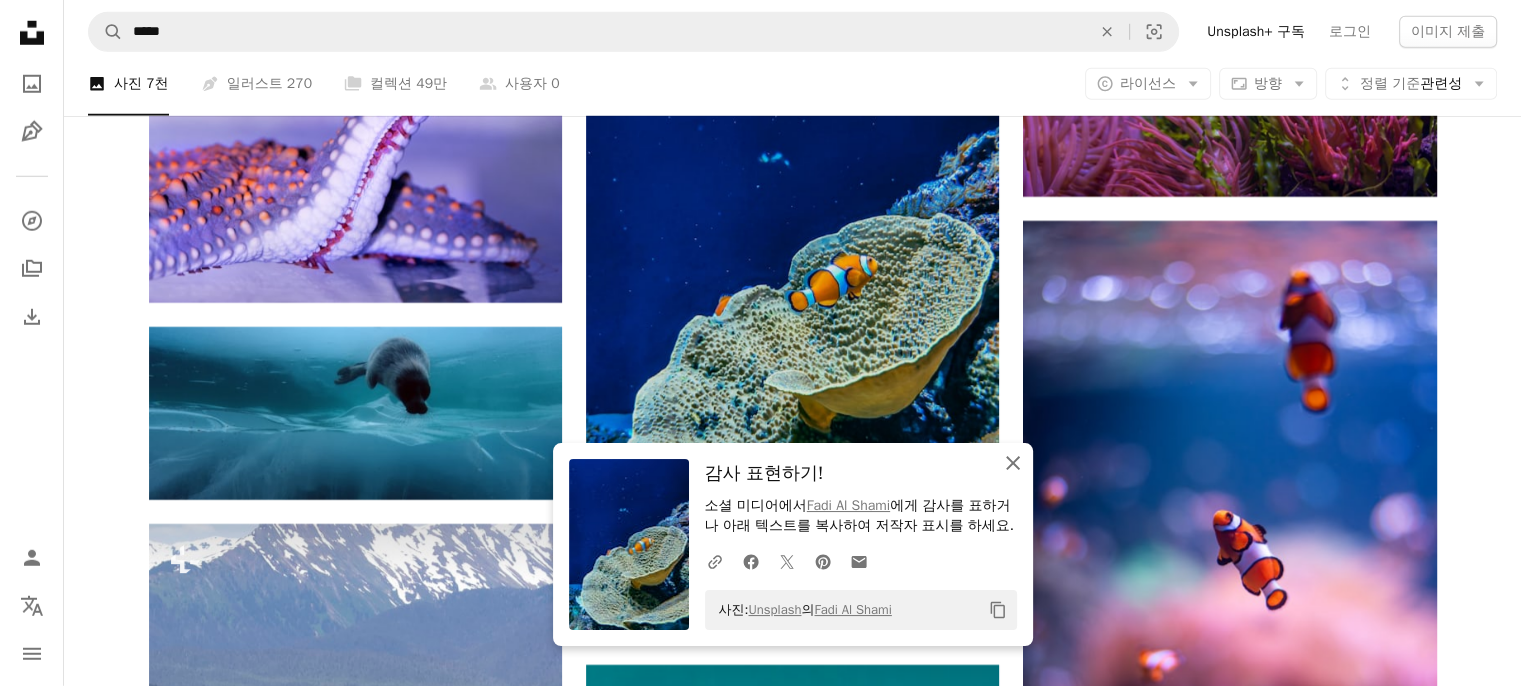 click on "Plus sign for Unsplash+ A heart A plus sign [FIRST] [LAST] Unsplash+ 용 A lock   다운로드 A heart A plus sign [FIRST] [LAST] Arrow pointing down A heart A plus sign [FIRST] [LAST] [LAST] Arrow pointing down A heart A plus sign [FIRST] [LAST] Arrow pointing down A heart A plus sign [FIRST] [LAST] 고용 가능 A checkmark inside of a circle Arrow pointing down A heart A plus sign [FIRST] [LAST] 고용 가능 A checkmark inside of a circle Arrow pointing down Plus sign for Unsplash+ A heart A plus sign Getty Images Unsplash+ 용 A lock   다운로드 A heart A plus sign [FIRST] [LAST] 고용 가능 A checkmark inside of a circle Arrow pointing down A heart A plus sign [FIRST] [LAST] 고용 가능 A checkmark inside of a circle Arrow pointing down Plus sign for Unsplash+ A heart A plus sign [FIRST] [LAST] Unsplash+ 용 A lock   다운로드 –– ––– –––  –– ––– –  ––– –––  ––––  –   – –– –––  – – ––– –– –– –––– –– Learn More A heart" at bounding box center [793, -19354] 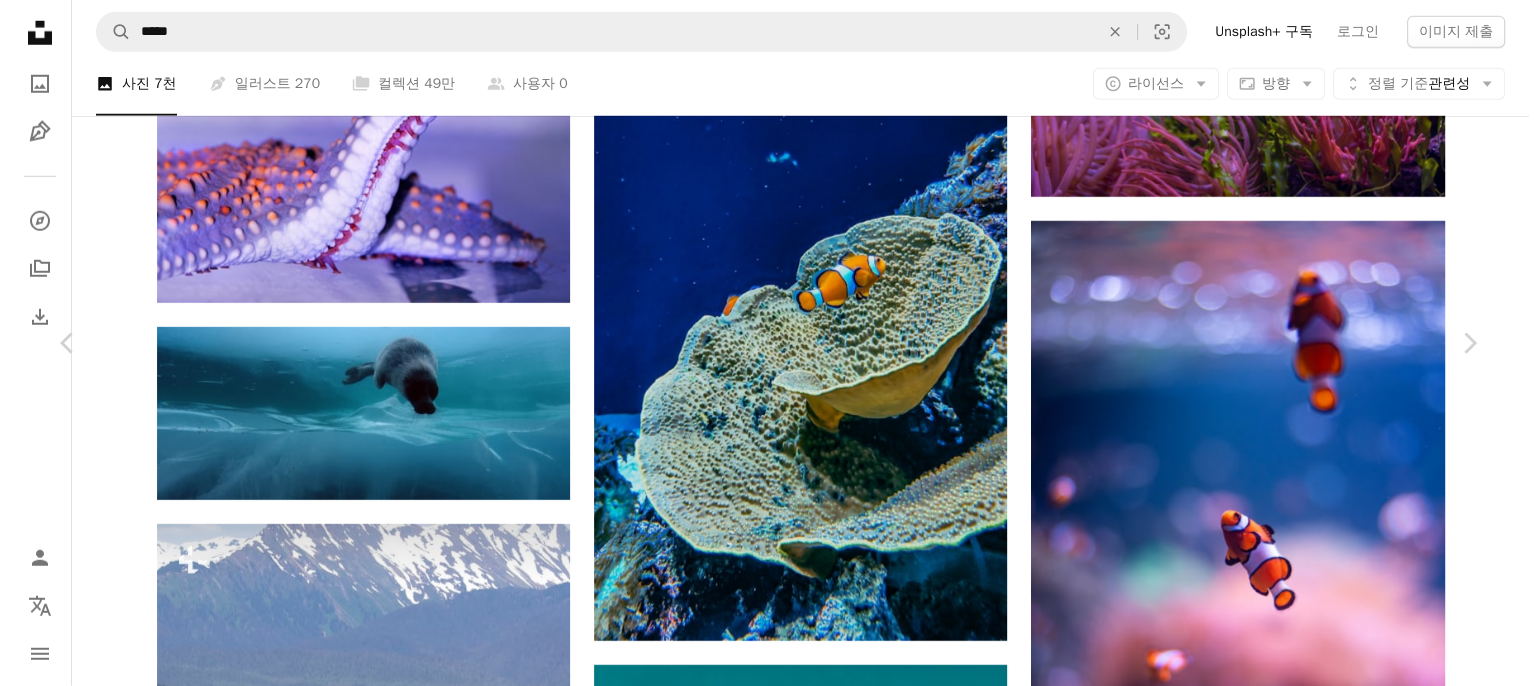 scroll, scrollTop: 44336, scrollLeft: 0, axis: vertical 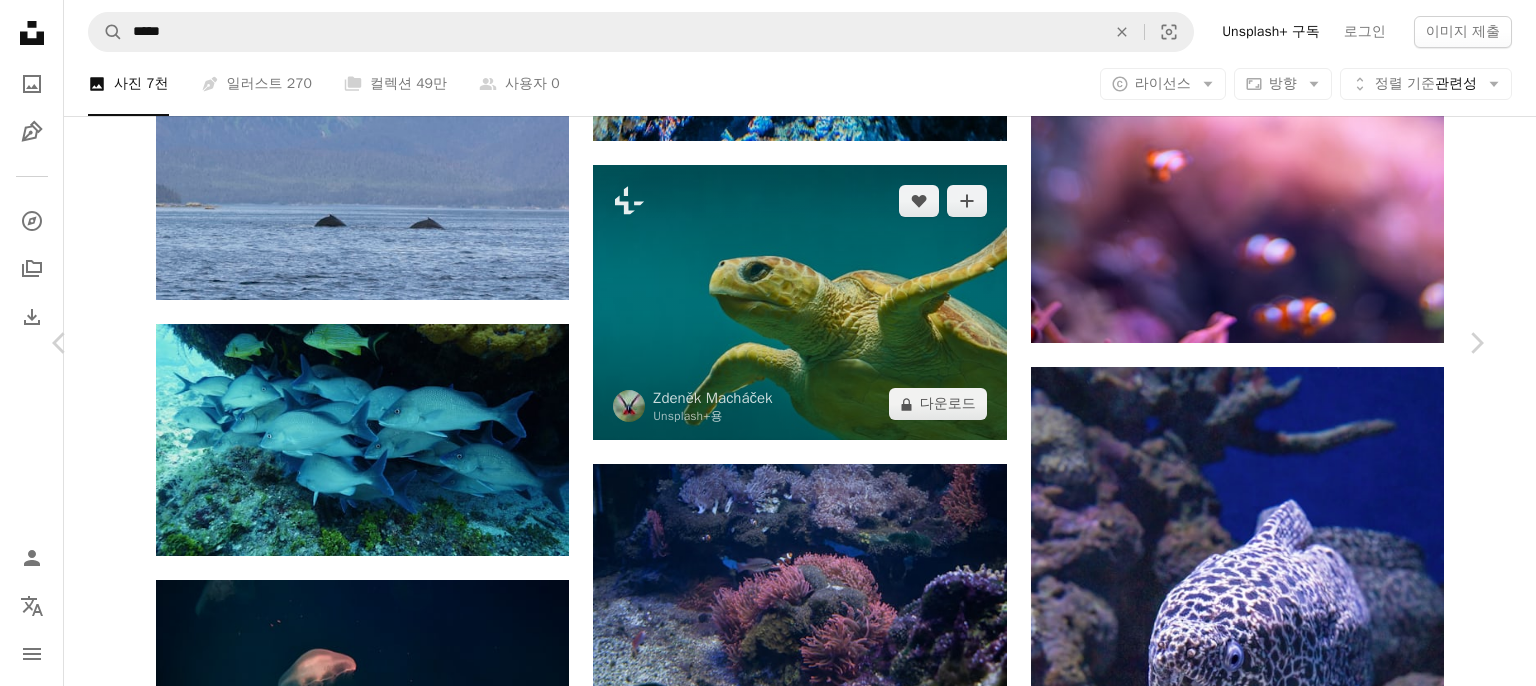 click on "An X shape" at bounding box center (20, 20) 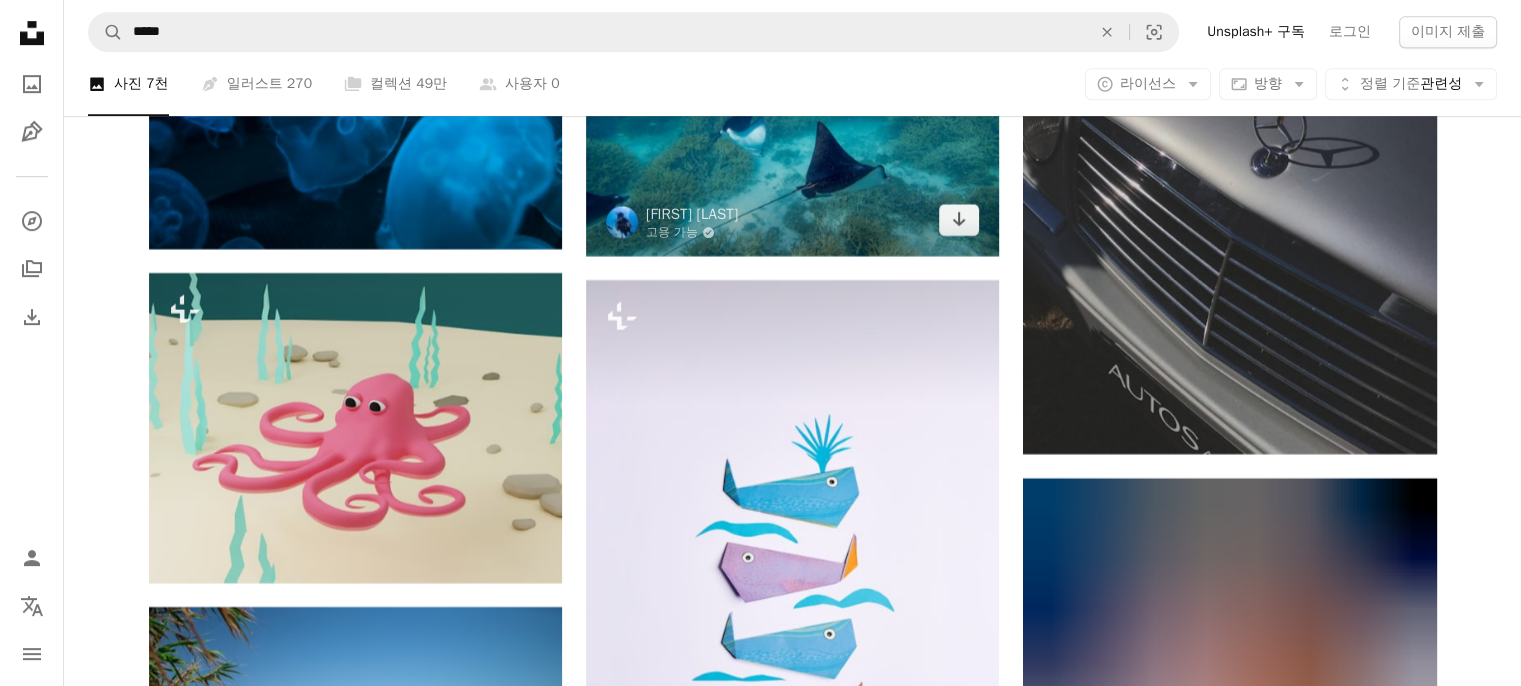 scroll, scrollTop: 54038, scrollLeft: 0, axis: vertical 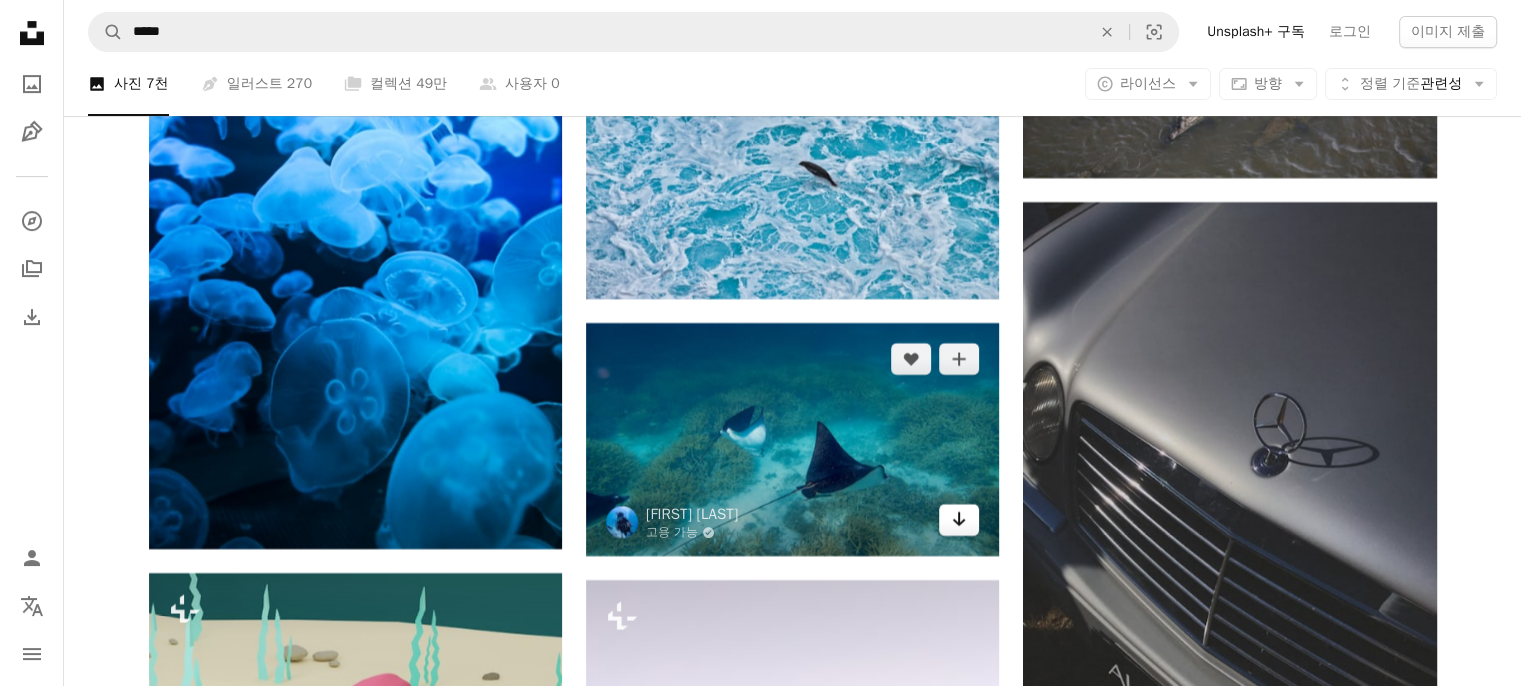 click on "Arrow pointing down" 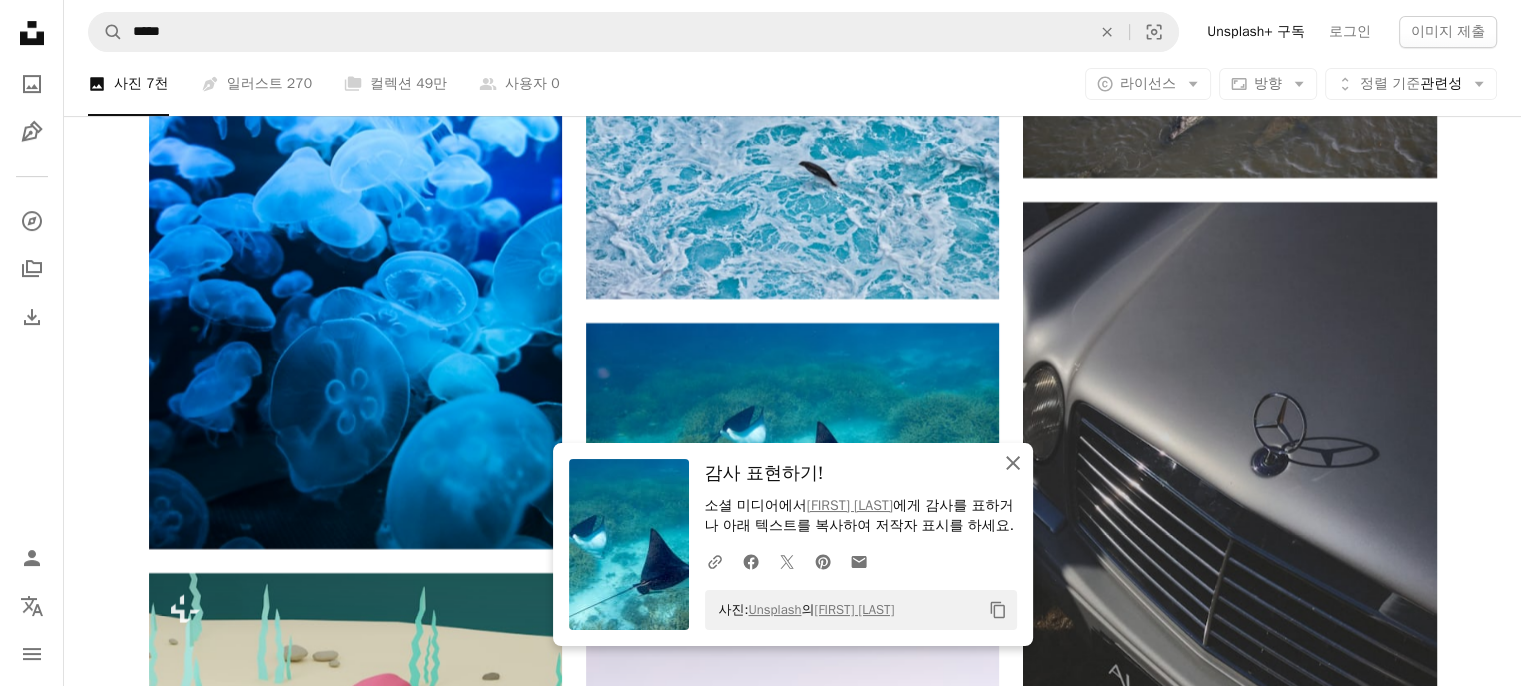 click on "An X shape" 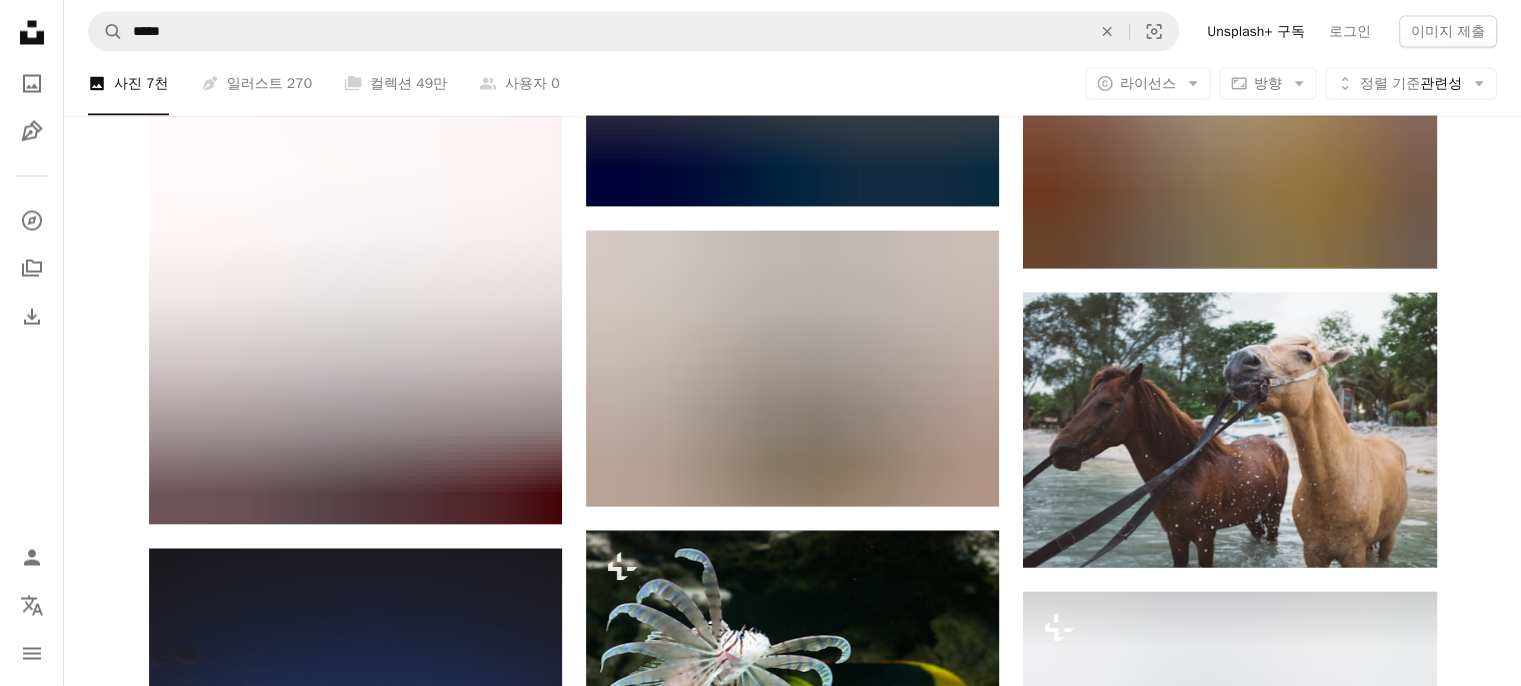 scroll, scrollTop: 57038, scrollLeft: 0, axis: vertical 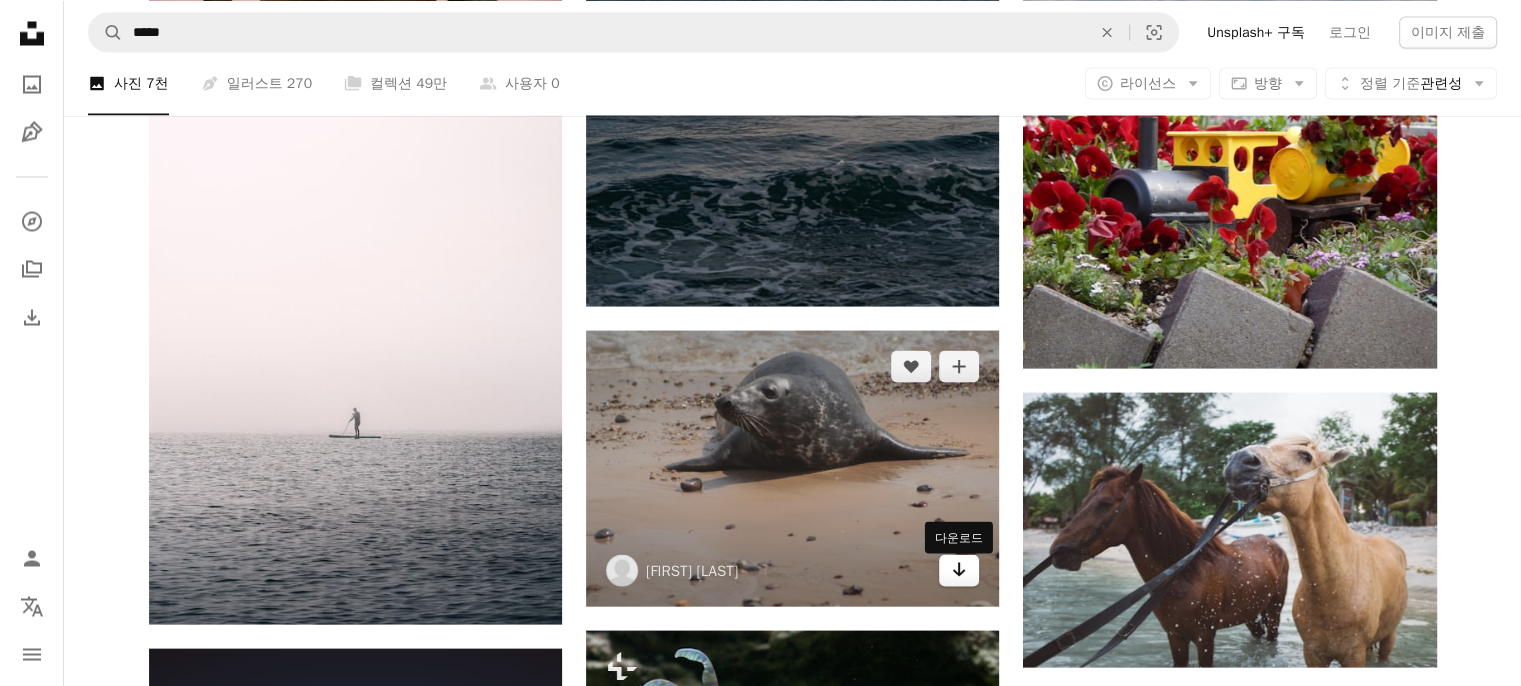 click on "Arrow pointing down" 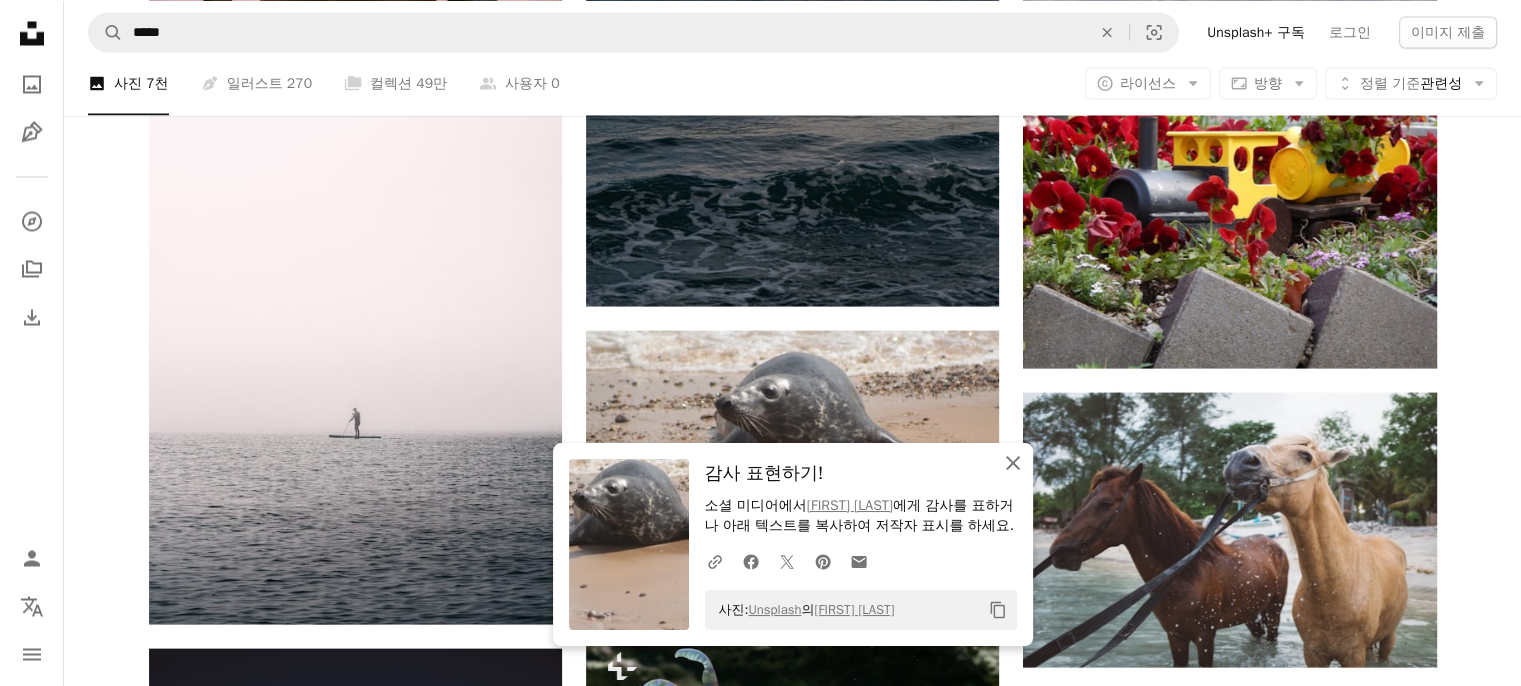click on "An X shape" 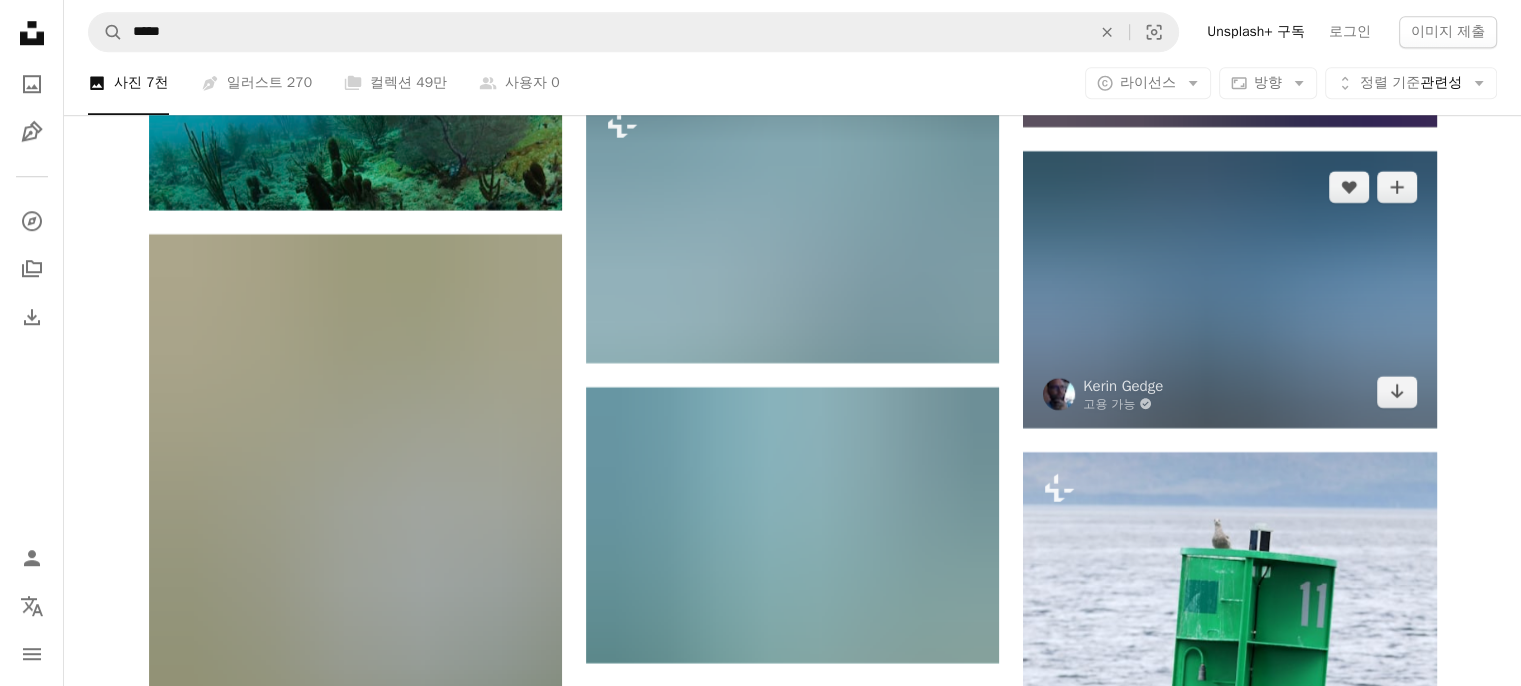 scroll, scrollTop: 70138, scrollLeft: 0, axis: vertical 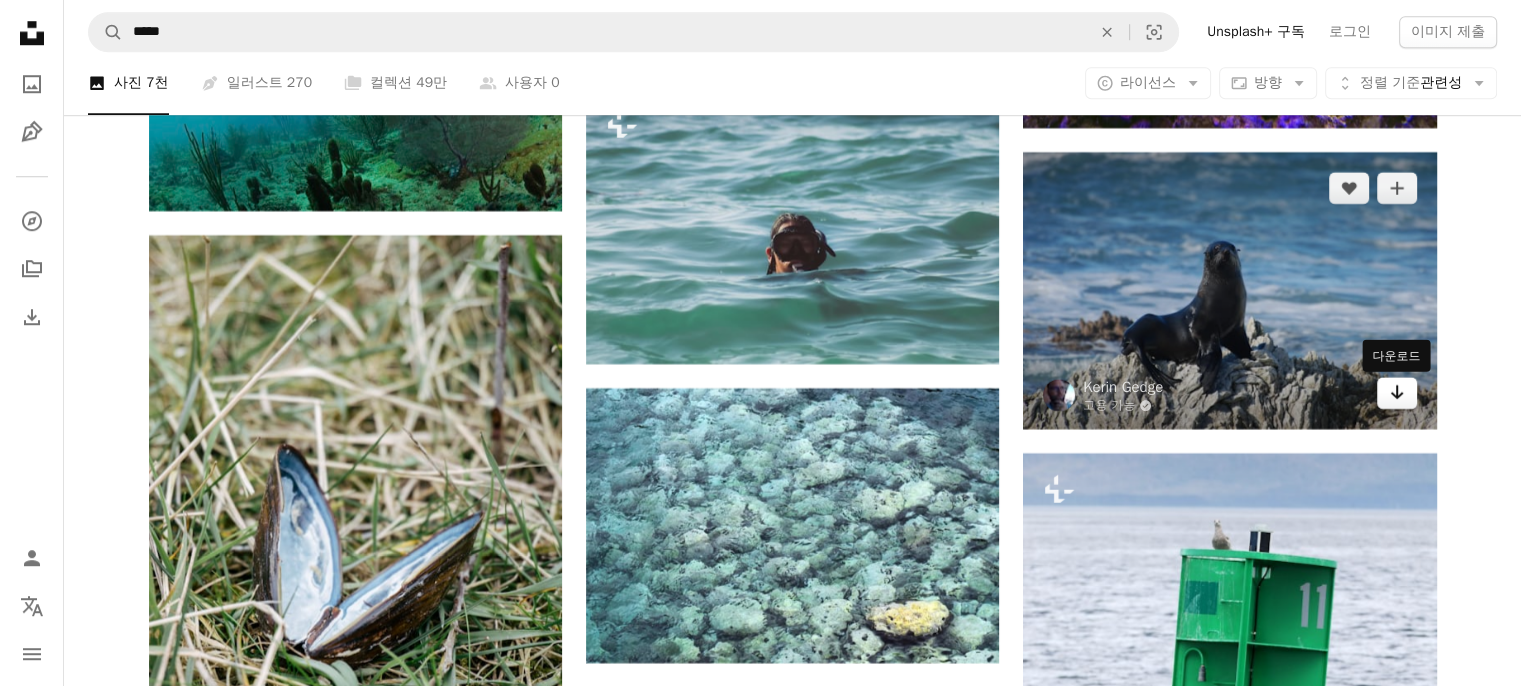 click on "Arrow pointing down" at bounding box center (1397, 393) 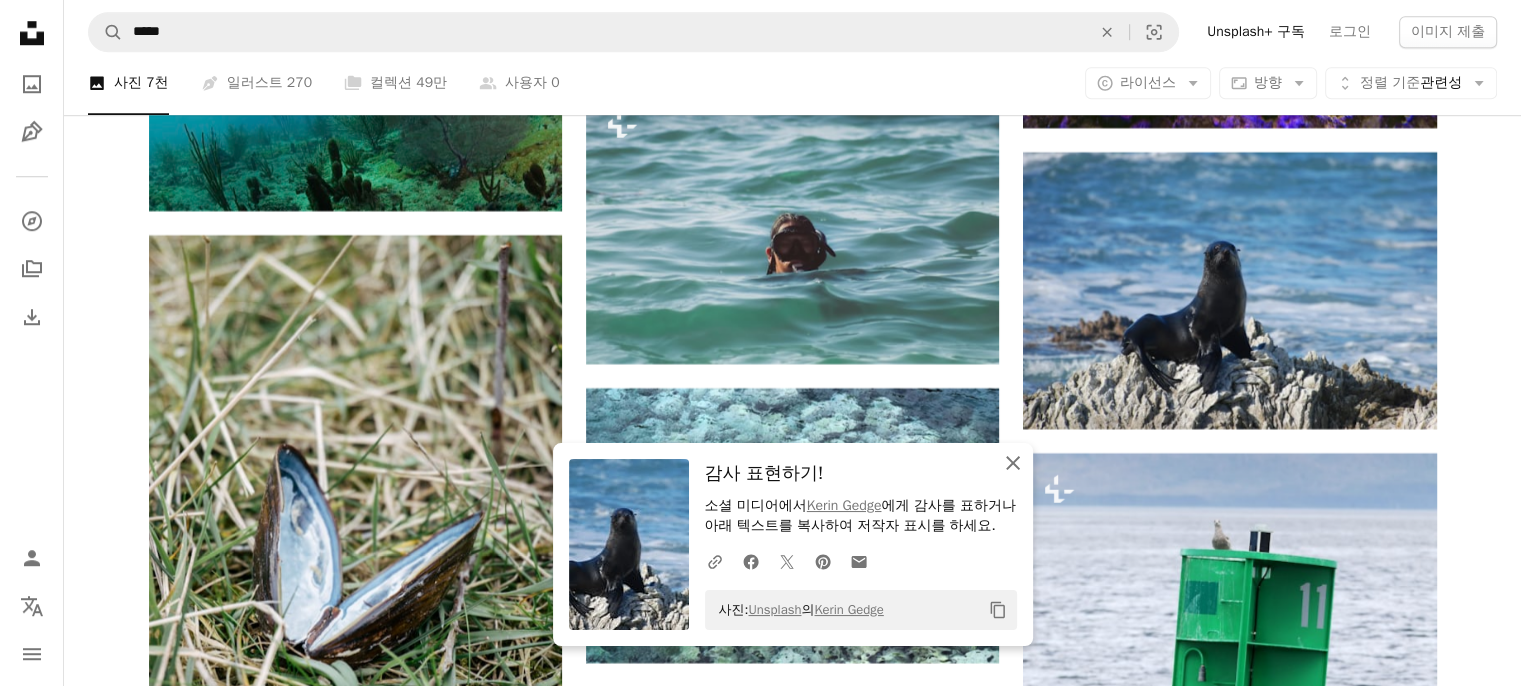 drag, startPoint x: 1018, startPoint y: 444, endPoint x: 1019, endPoint y: 419, distance: 25.019993 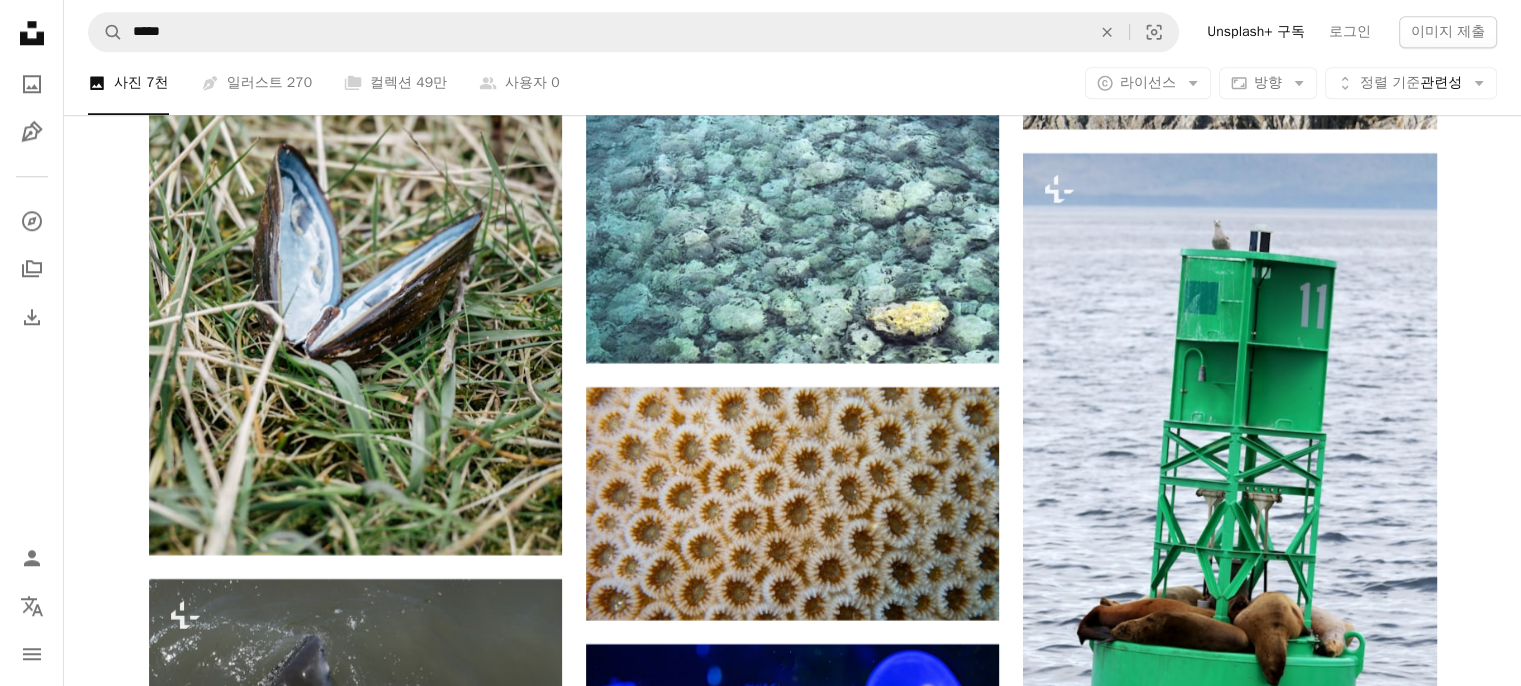 scroll, scrollTop: 71638, scrollLeft: 0, axis: vertical 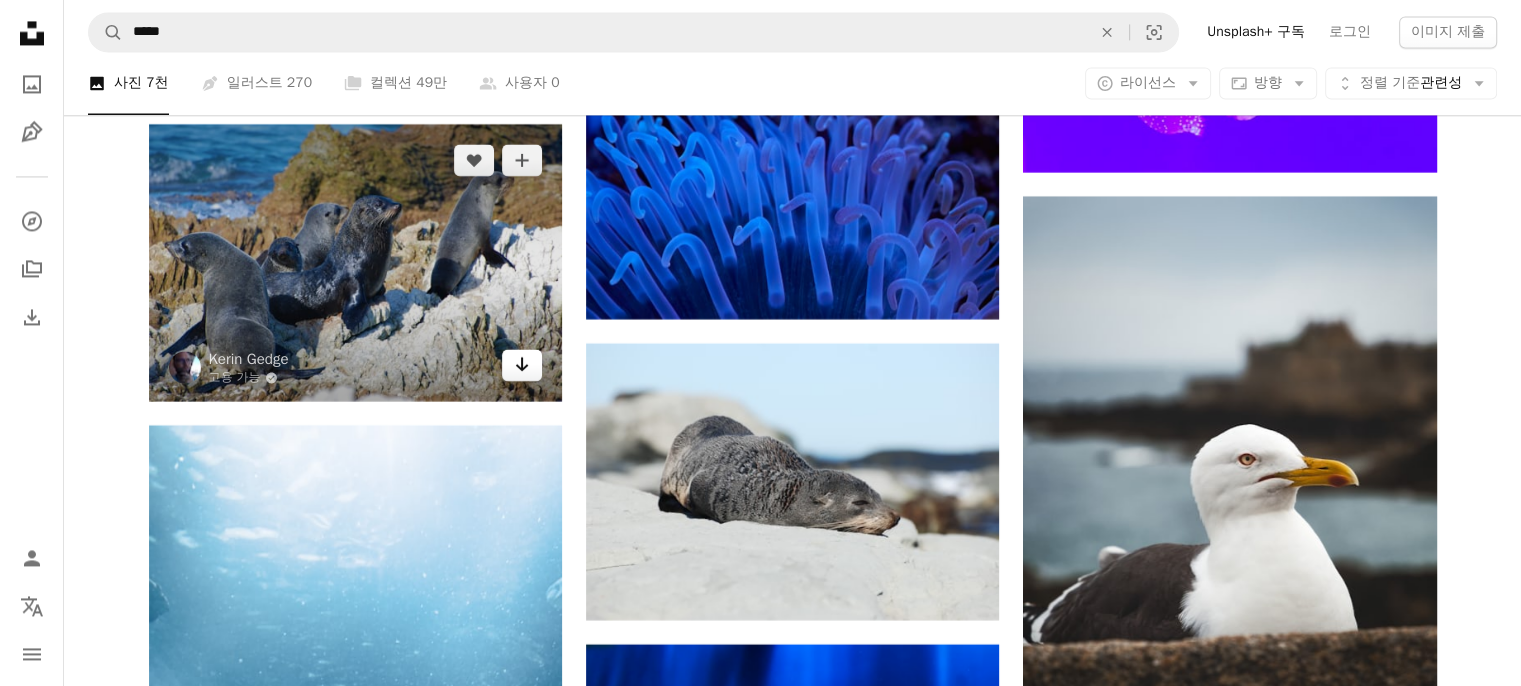 click on "Arrow pointing down" at bounding box center [522, 365] 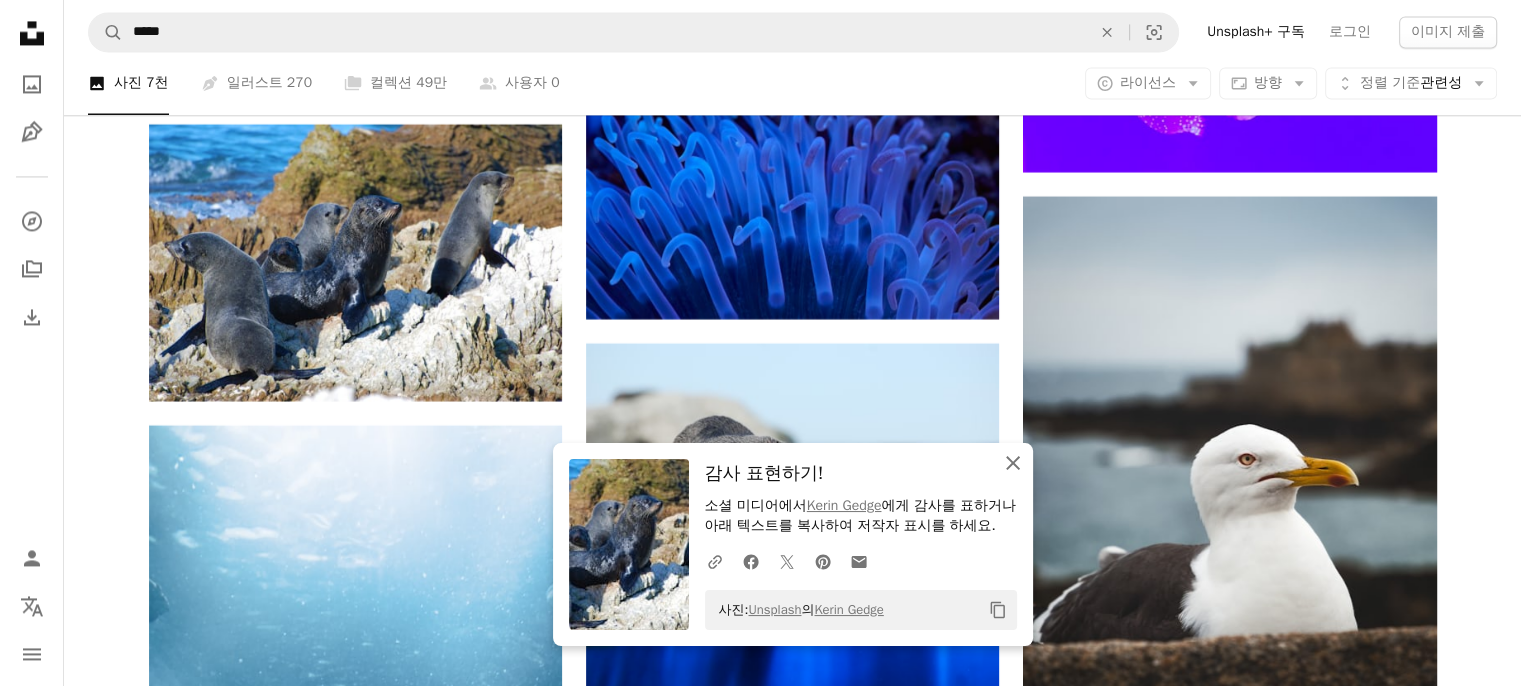 click on "An X shape" 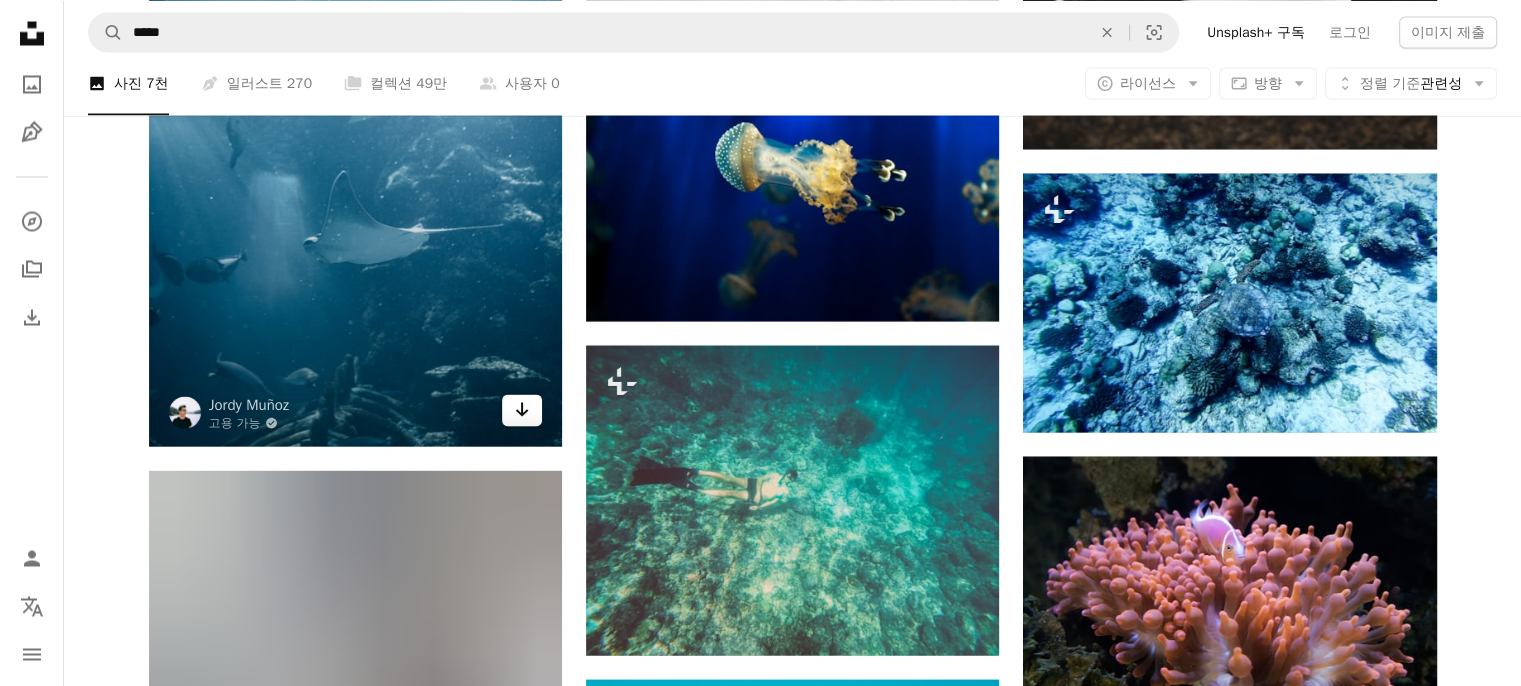 scroll, scrollTop: 72038, scrollLeft: 0, axis: vertical 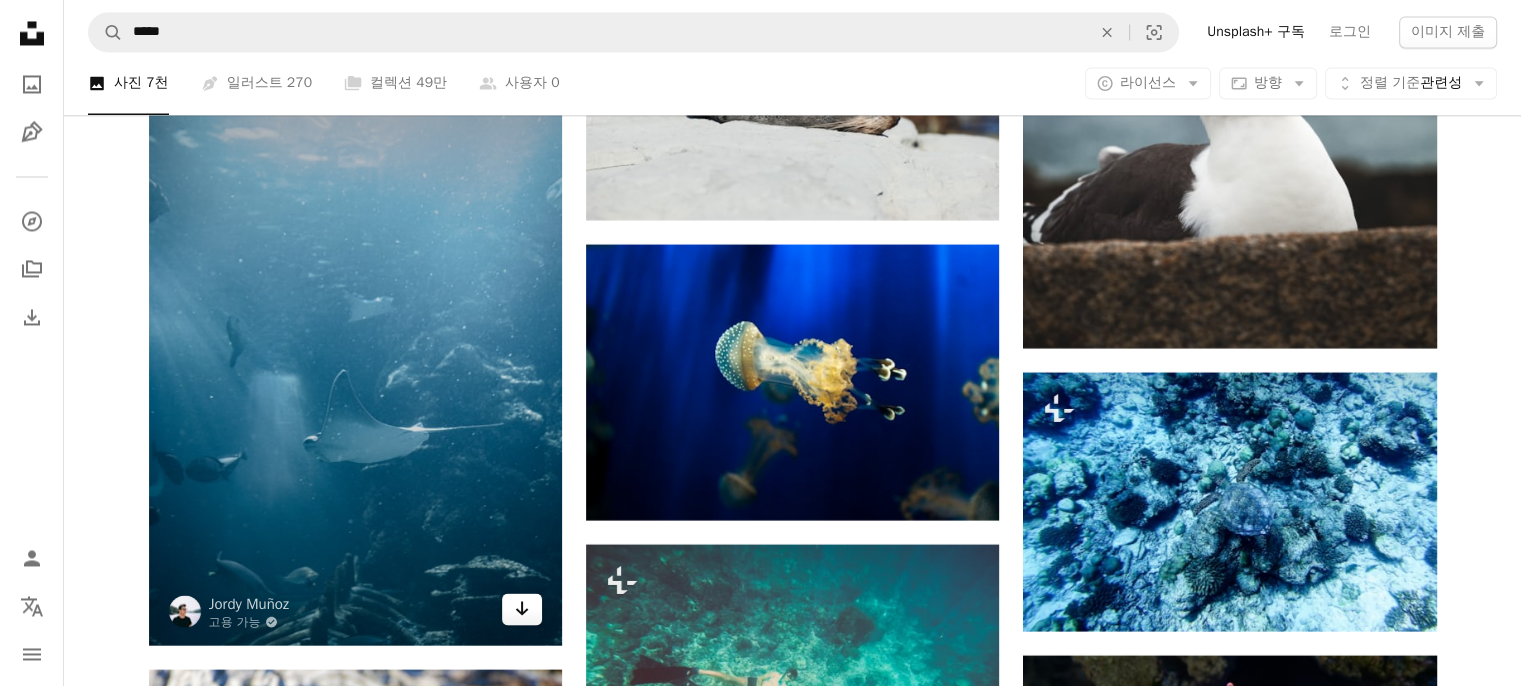 click on "Arrow pointing down" 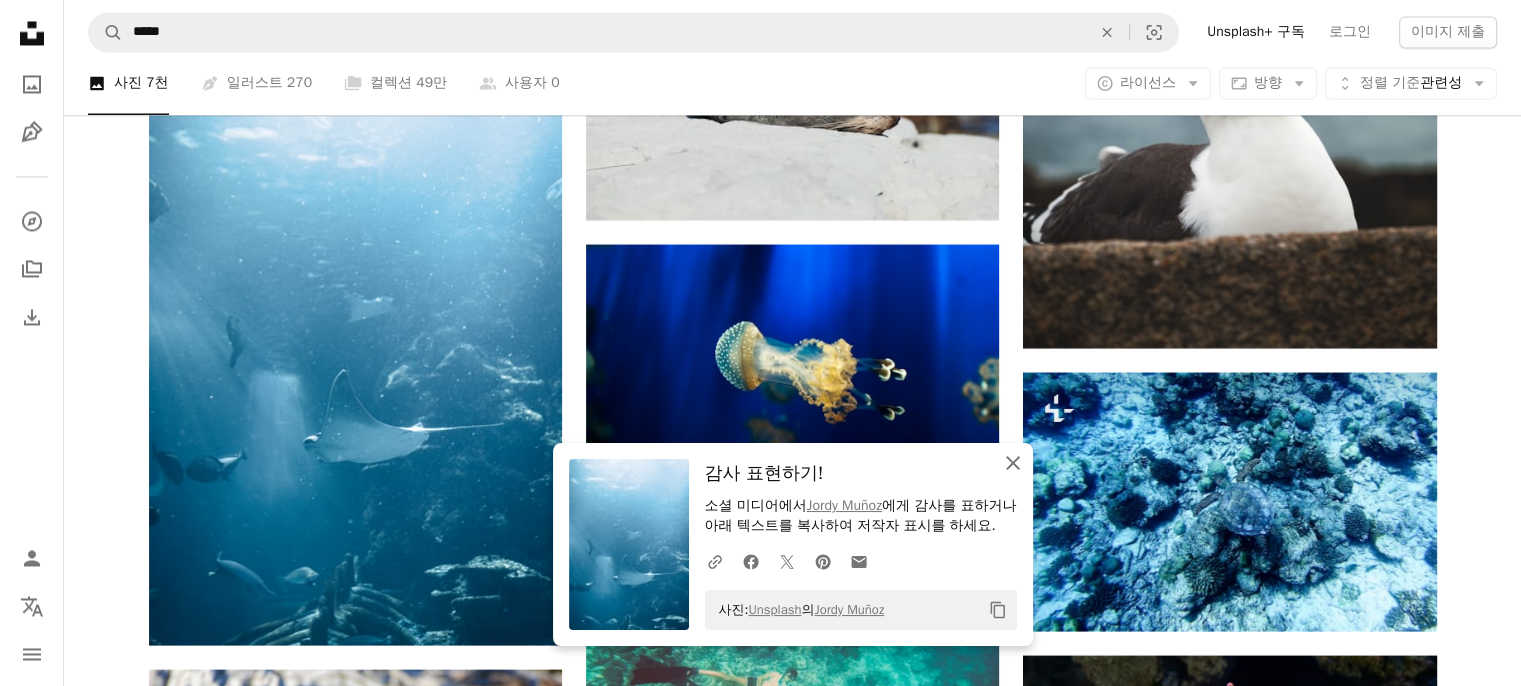 click on "An X shape" 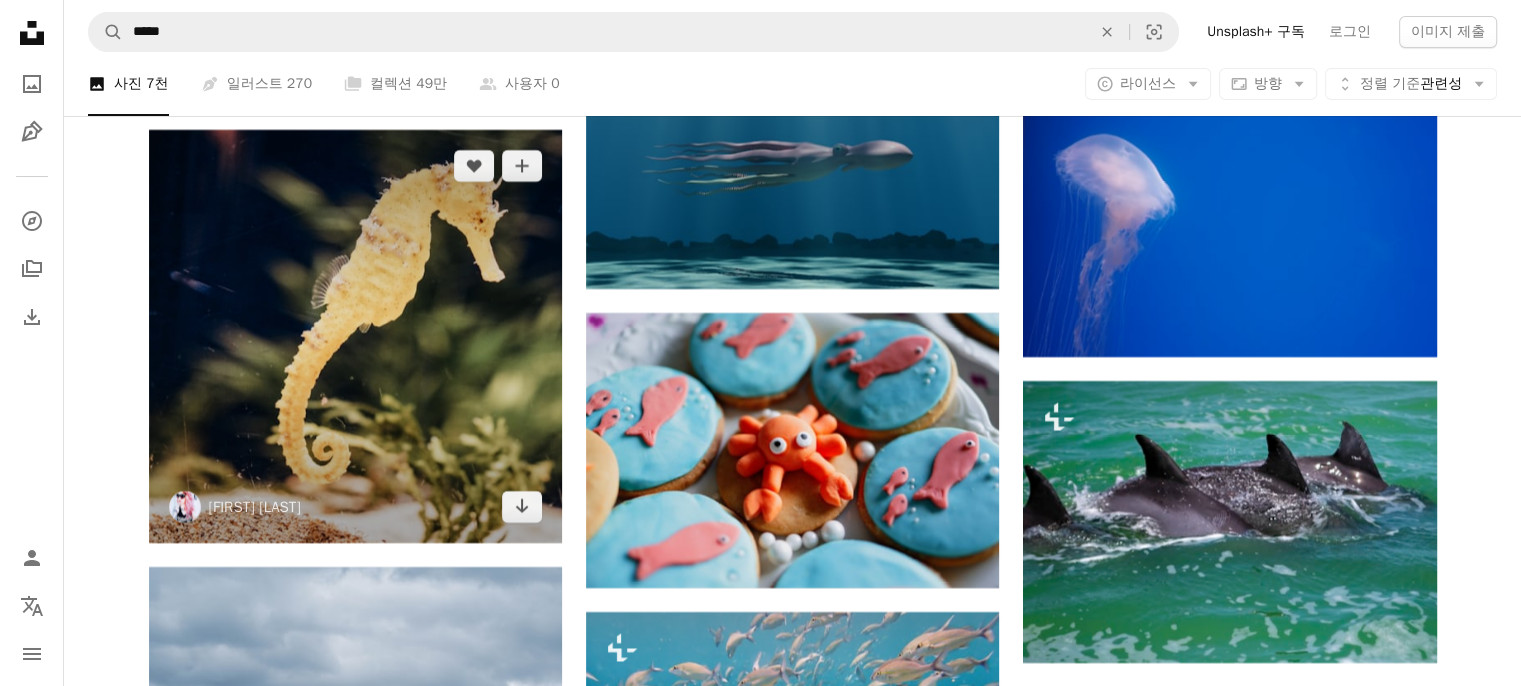 scroll, scrollTop: 75938, scrollLeft: 0, axis: vertical 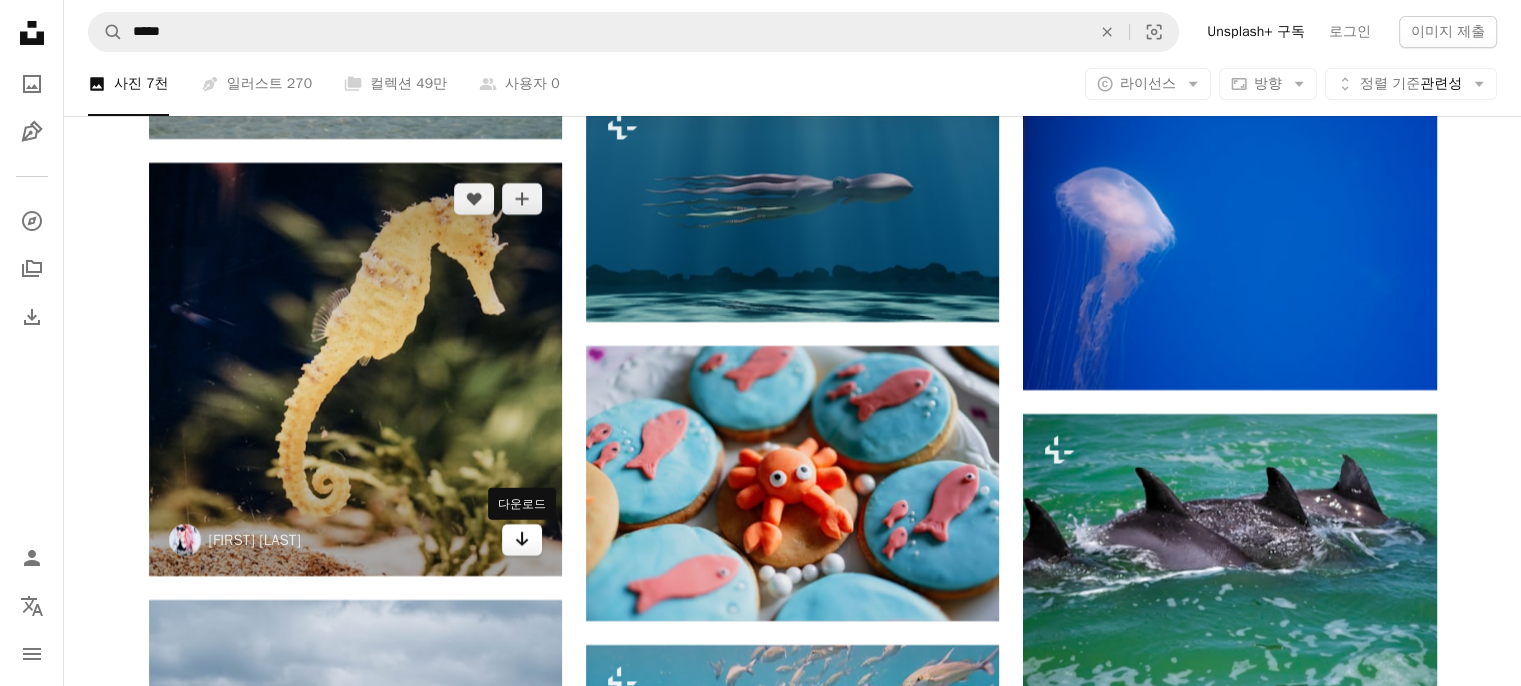 click on "Arrow pointing down" 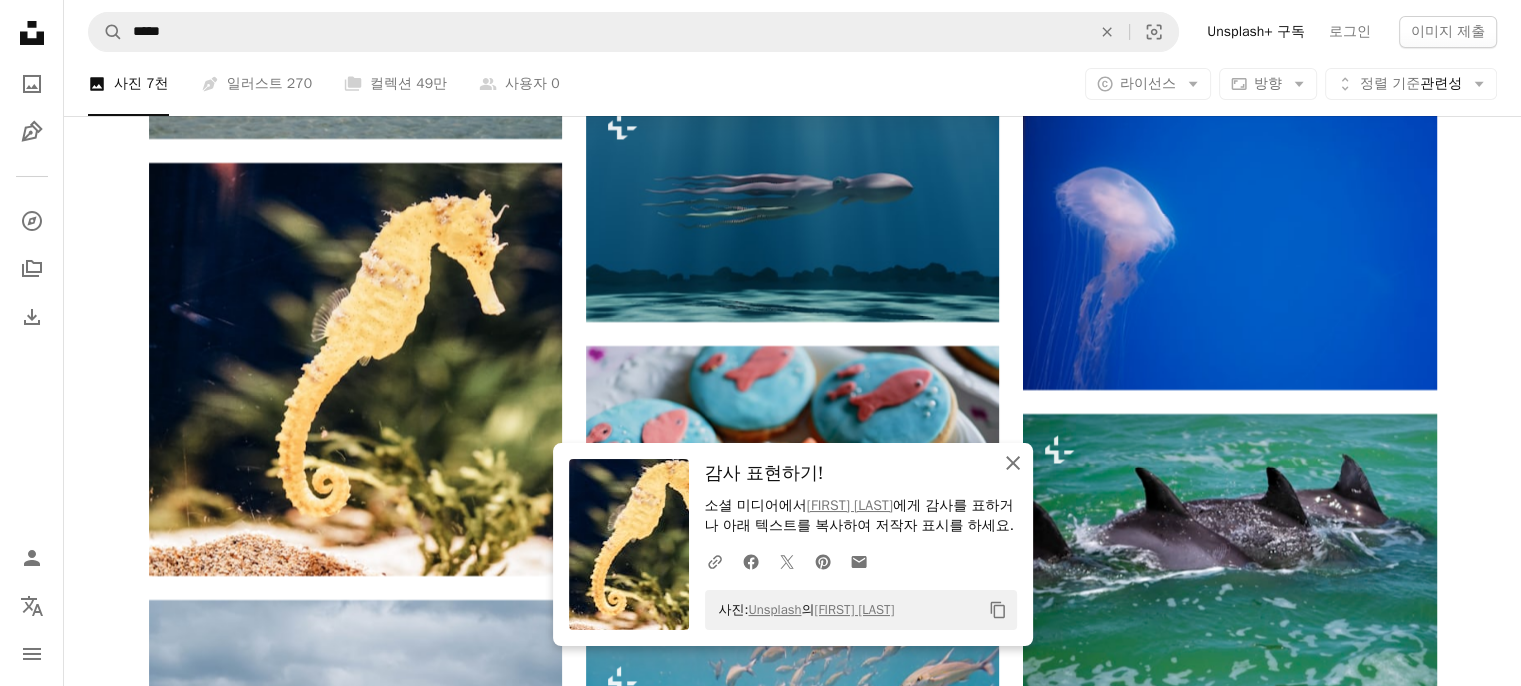 click 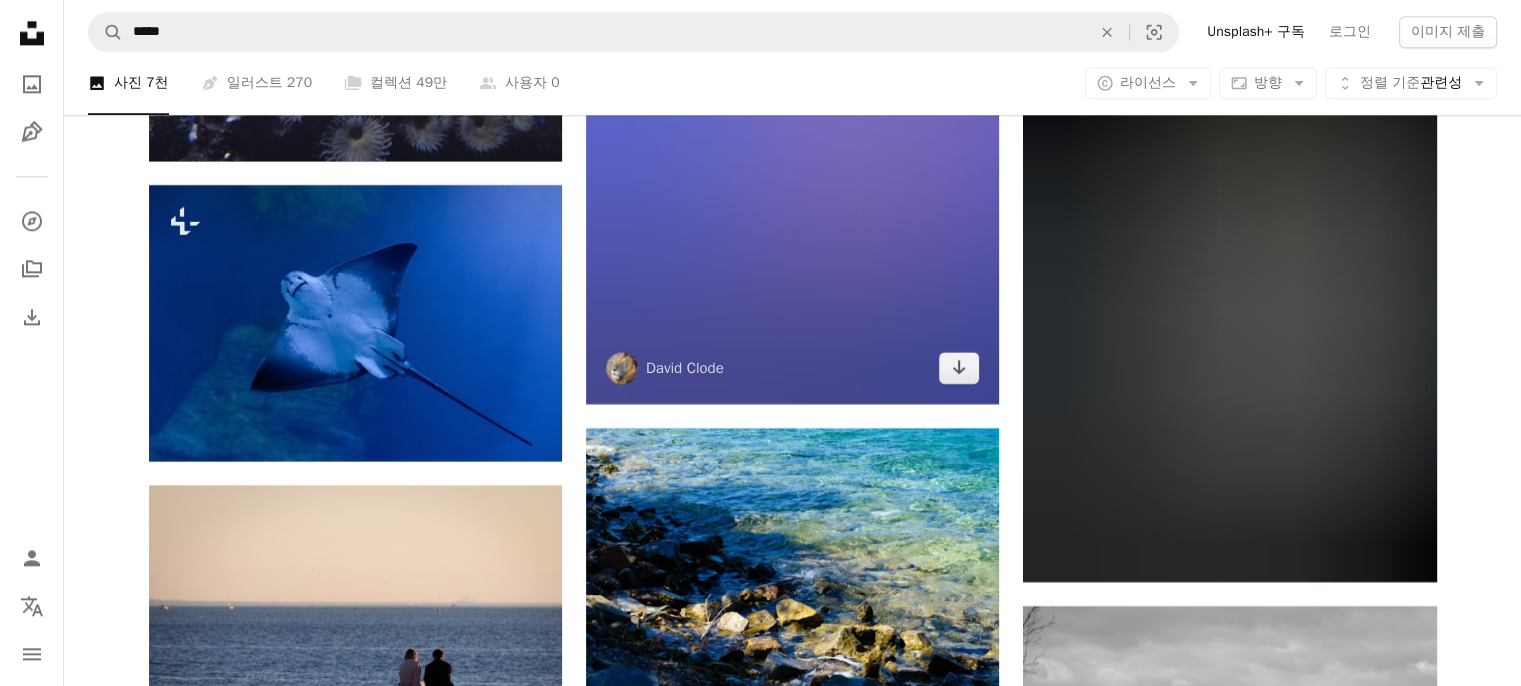 scroll, scrollTop: 93938, scrollLeft: 0, axis: vertical 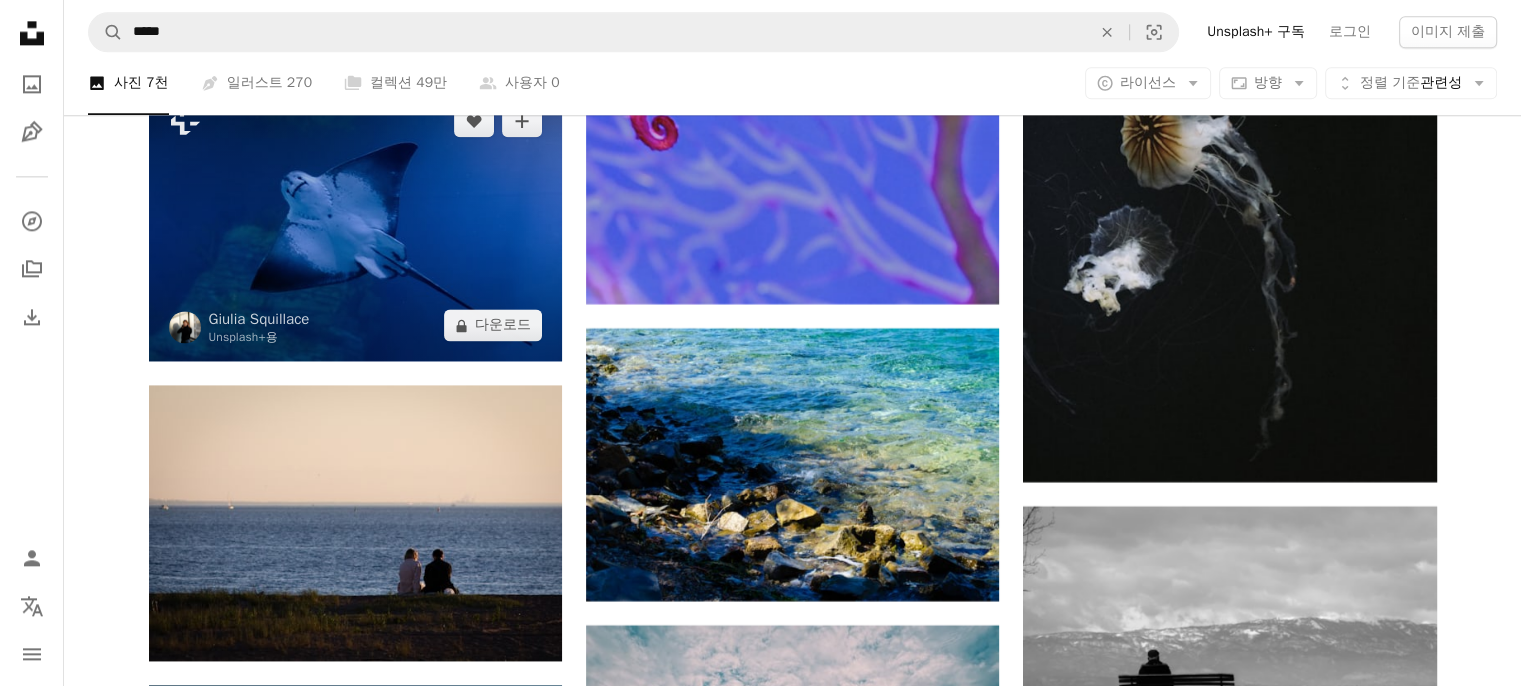 click on "Plus sign for Unsplash+ A heart A plus sign [FIRST] [LAST] Unsplash+ 용 A lock   다운로드 A heart A plus sign [FIRST] [LAST] Arrow pointing down A heart A plus sign [FIRST] [LAST] [LAST] Arrow pointing down A heart A plus sign [FIRST] [LAST] Arrow pointing down A heart A plus sign [FIRST] [LAST] 고용 가능 A checkmark inside of a circle Arrow pointing down A heart A plus sign [FIRST] [LAST] 고용 가능 A checkmark inside of a circle Arrow pointing down Plus sign for Unsplash+ A heart A plus sign Getty Images Unsplash+ 용 A lock   다운로드 A heart A plus sign [FIRST] [LAST] 고용 가능 A checkmark inside of a circle Arrow pointing down A heart A plus sign [FIRST] [LAST] 고용 가능 A checkmark inside of a circle Arrow pointing down Plus sign for Unsplash+ A heart A plus sign [FIRST] [LAST] Unsplash+ 용 A lock   다운로드 –– ––– –––  –– ––– –  ––– –––  ––––  –   – –– –––  – – ––– –– –– –––– –– Learn More A heart" at bounding box center (792, -45550) 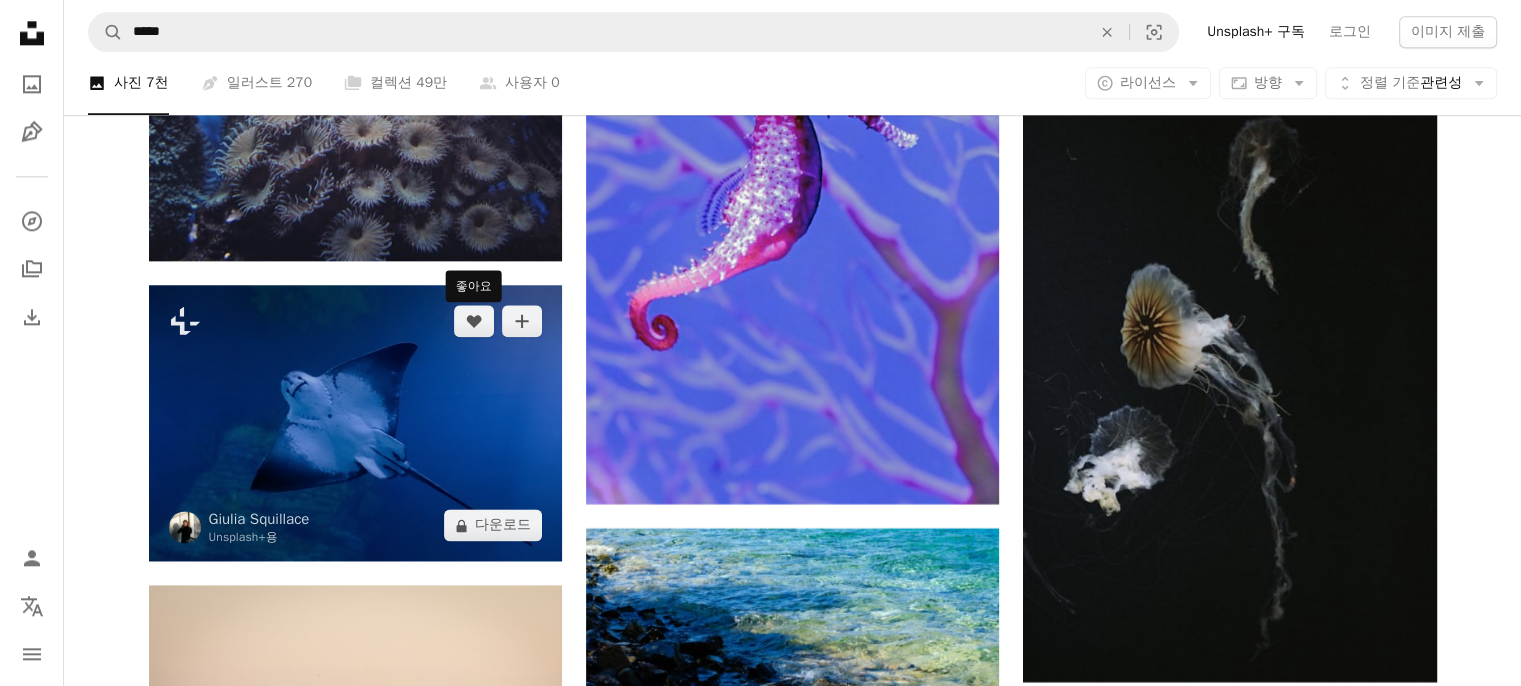 drag, startPoint x: 472, startPoint y: 329, endPoint x: 1467, endPoint y: 430, distance: 1000.113 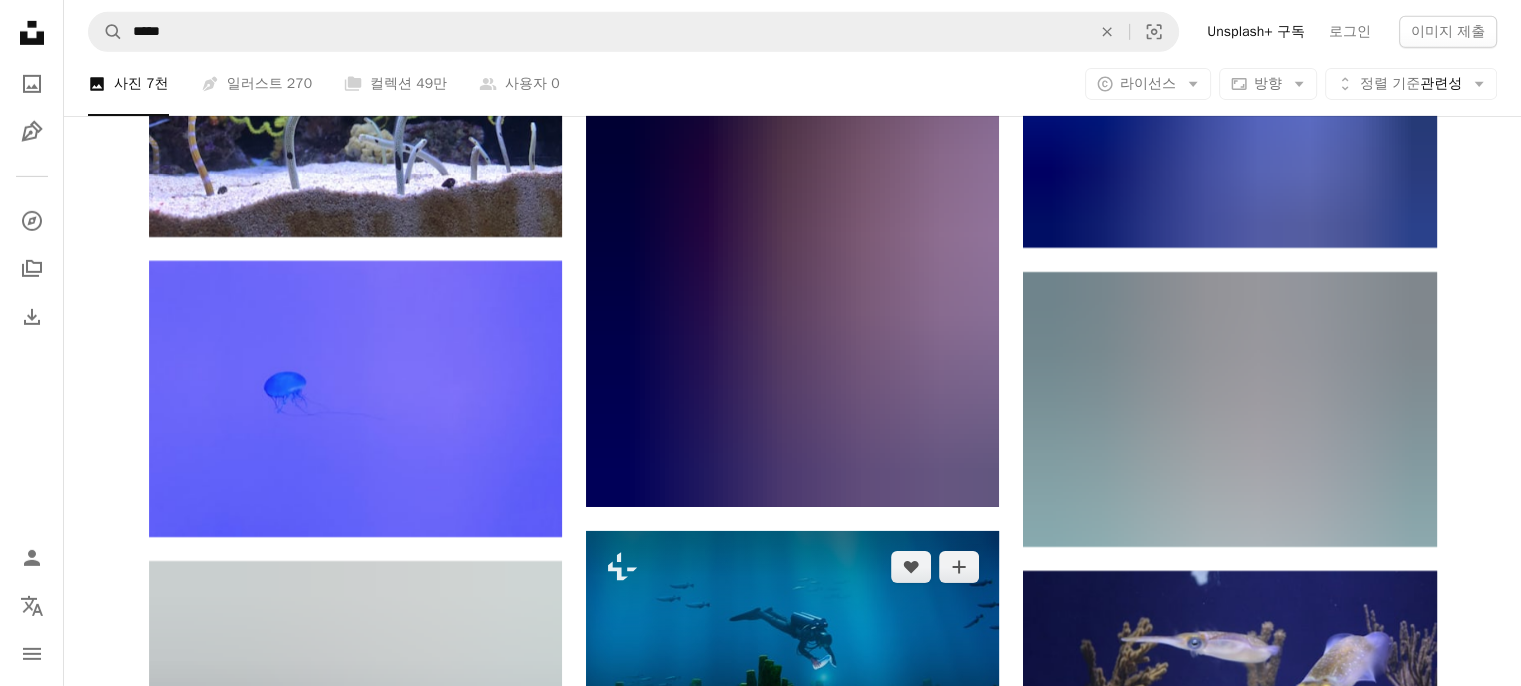 scroll, scrollTop: 105439, scrollLeft: 0, axis: vertical 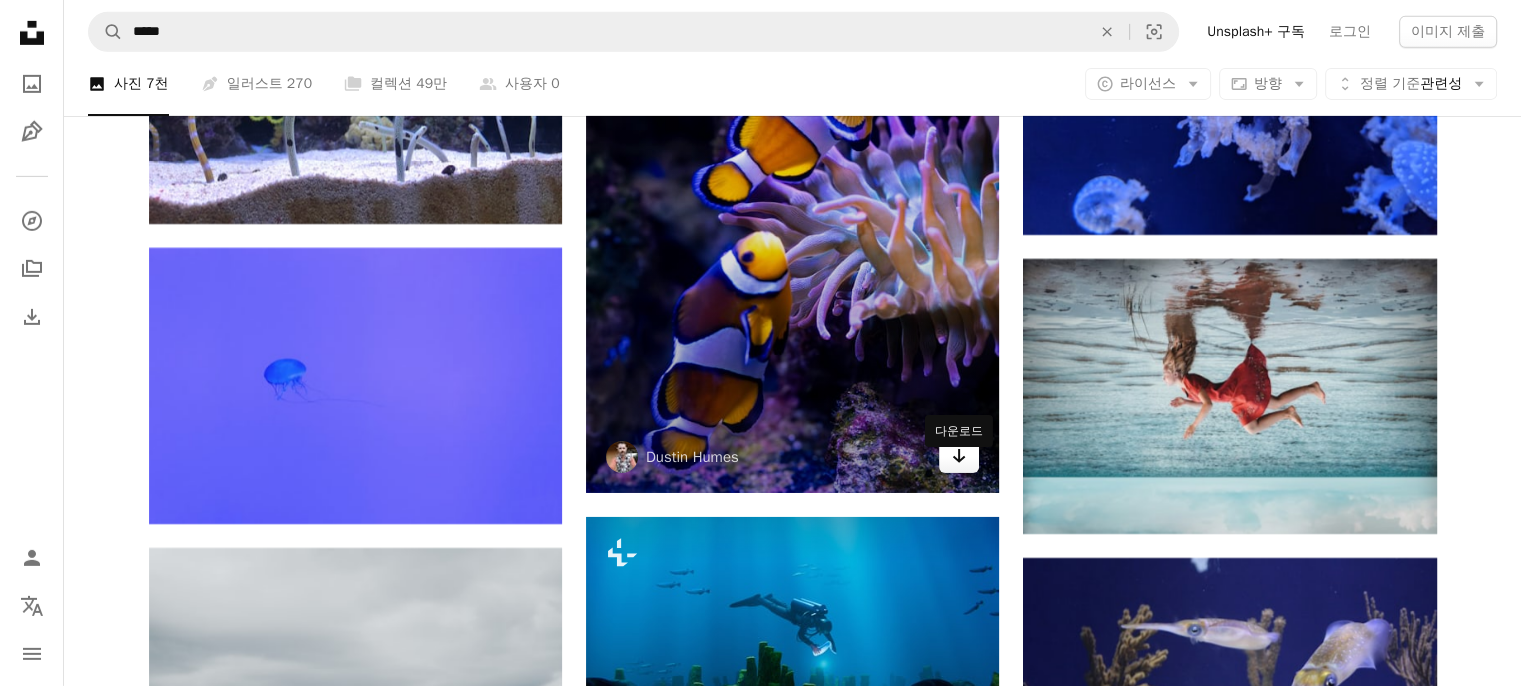 click on "Arrow pointing down" at bounding box center (959, 457) 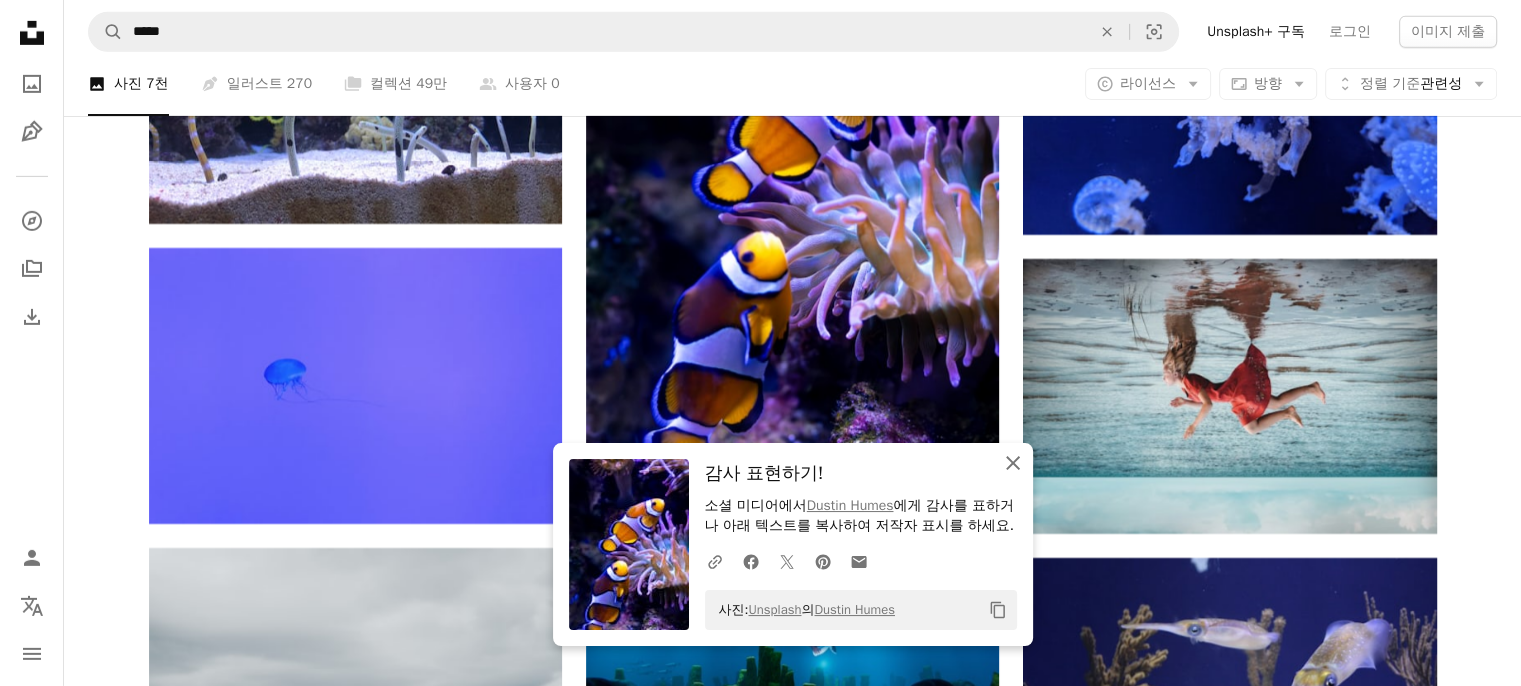 click on "An X shape" 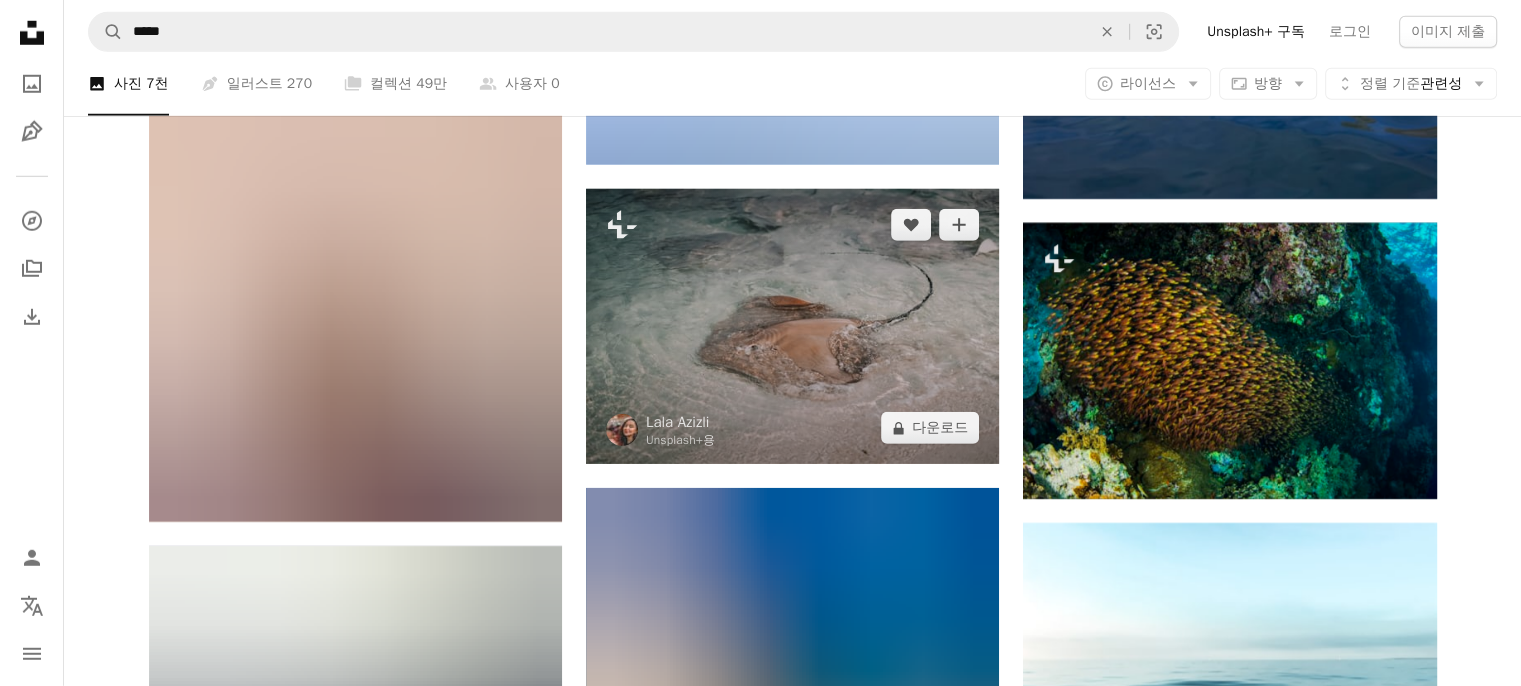 scroll, scrollTop: 120055, scrollLeft: 0, axis: vertical 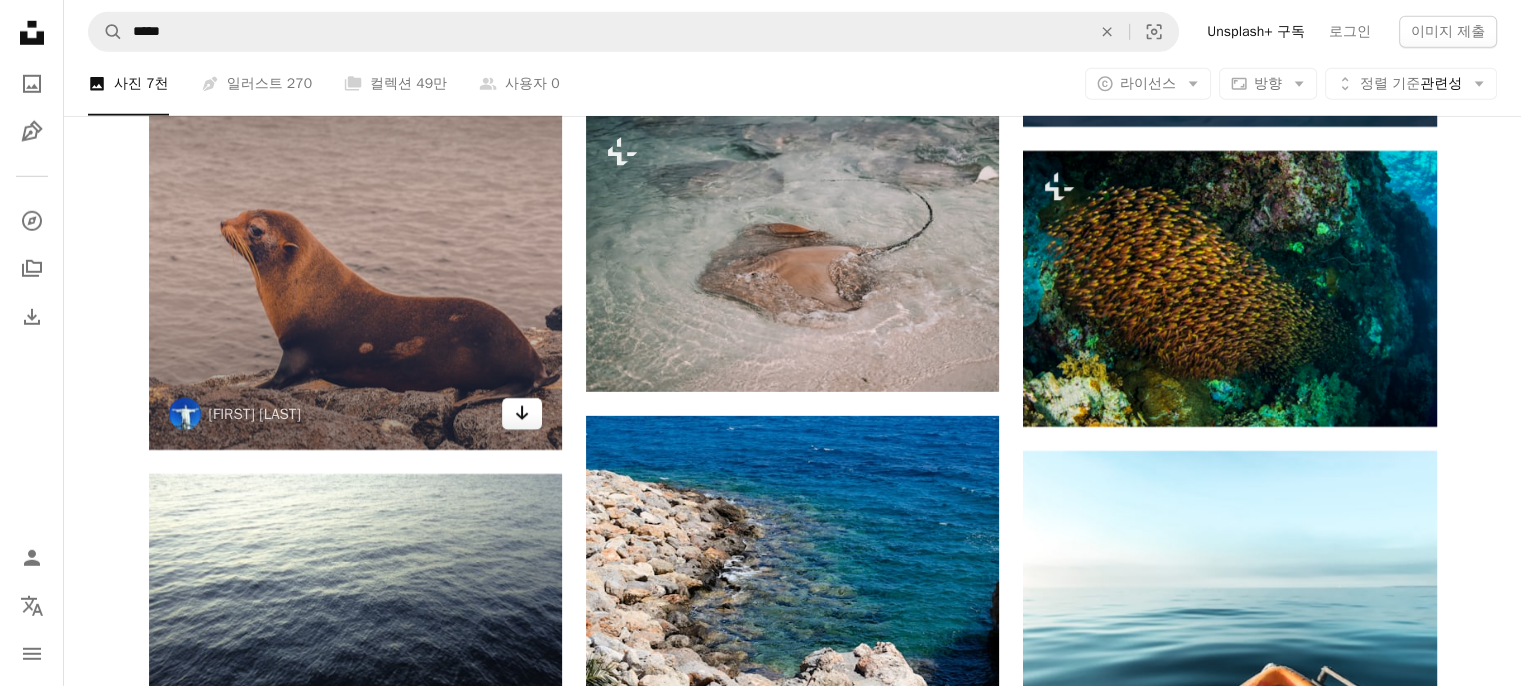 click 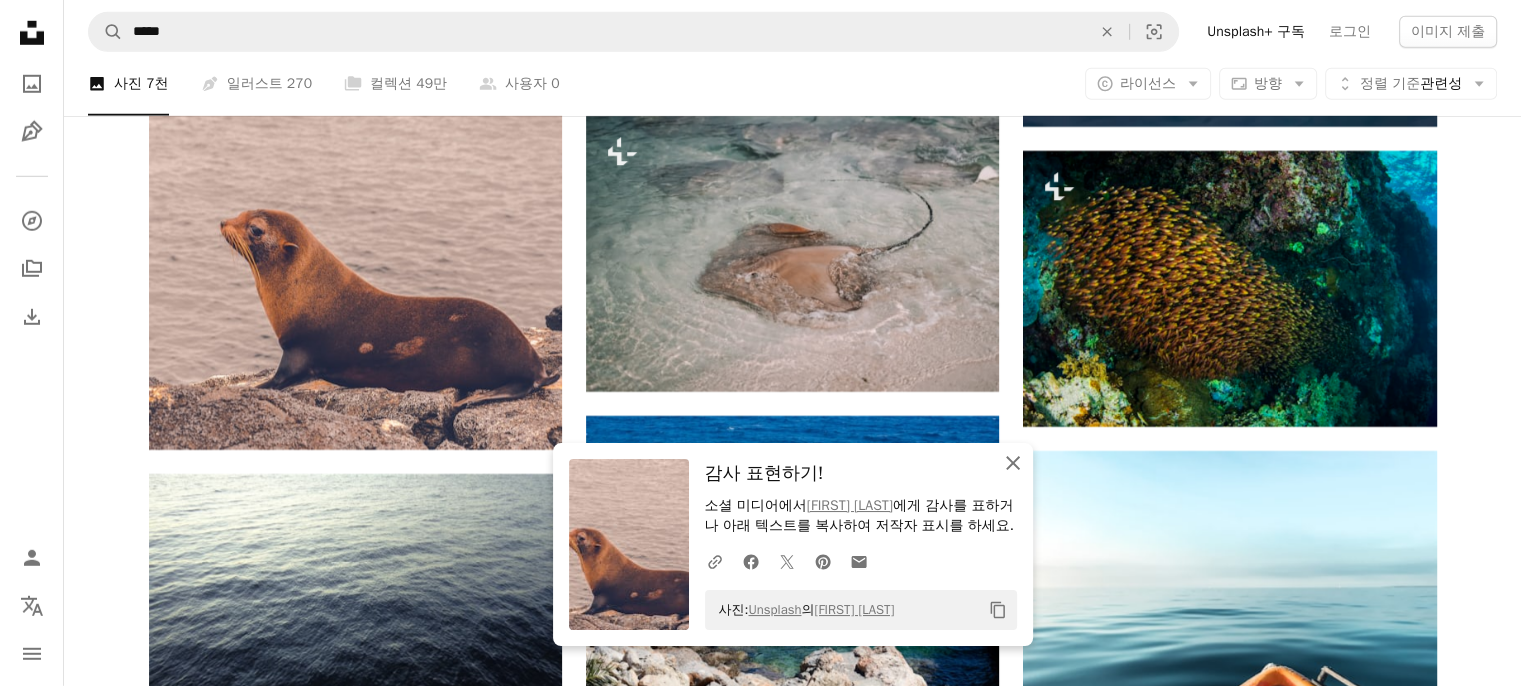 click on "An X shape" 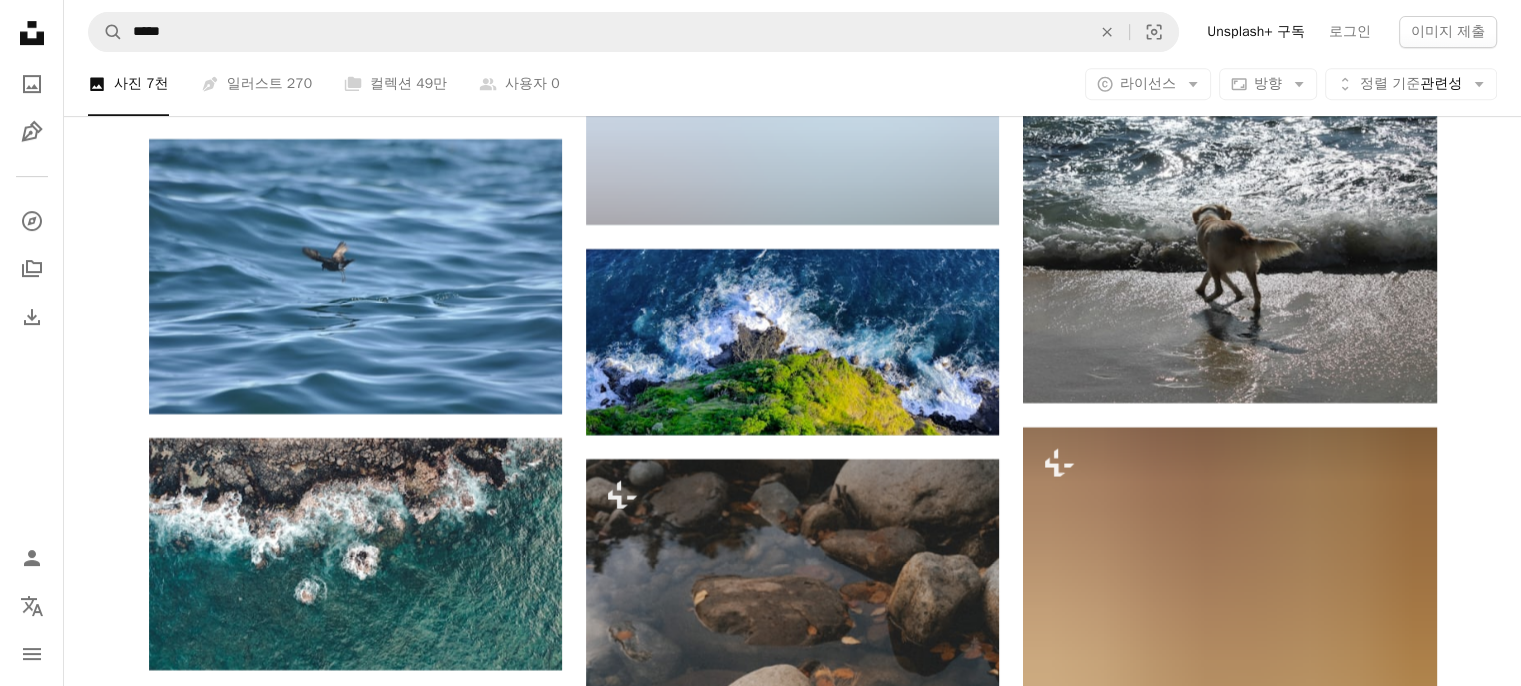 scroll, scrollTop: 122155, scrollLeft: 0, axis: vertical 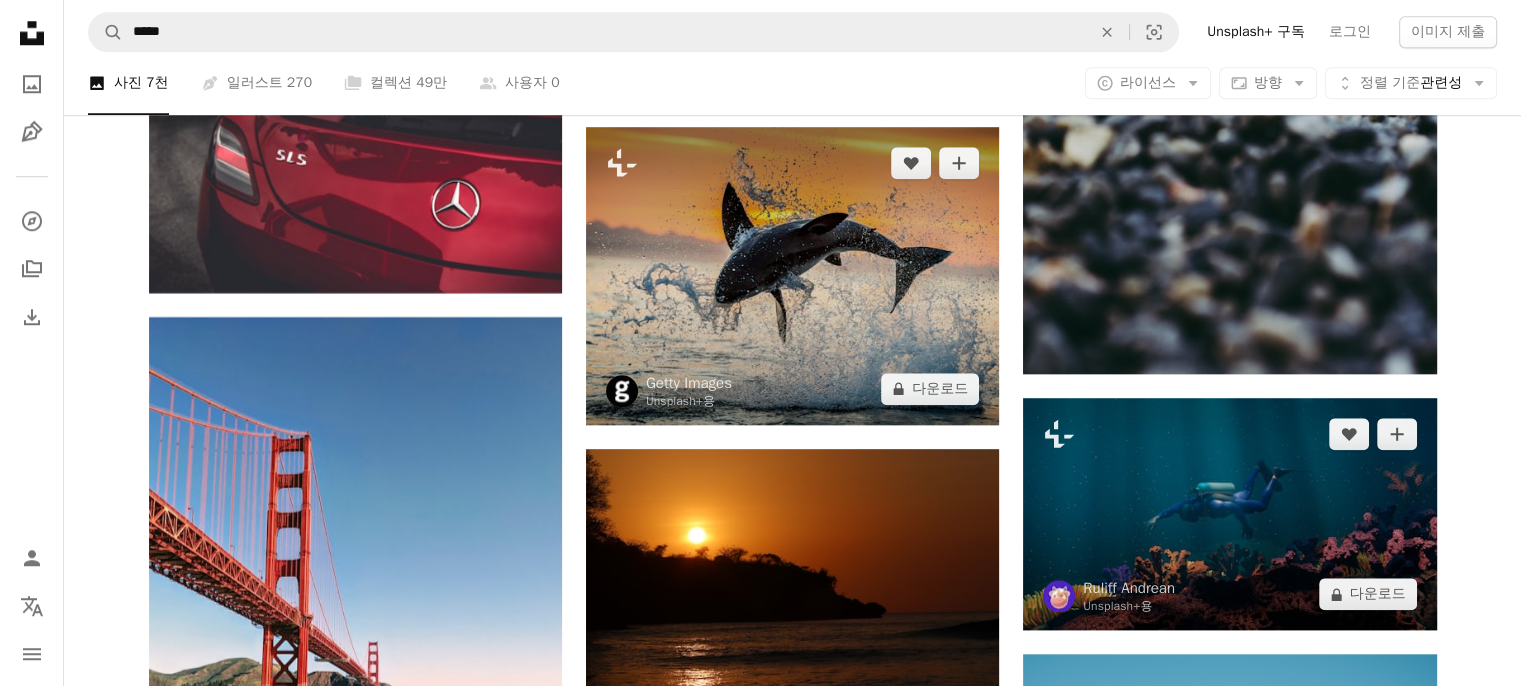 click at bounding box center (792, 276) 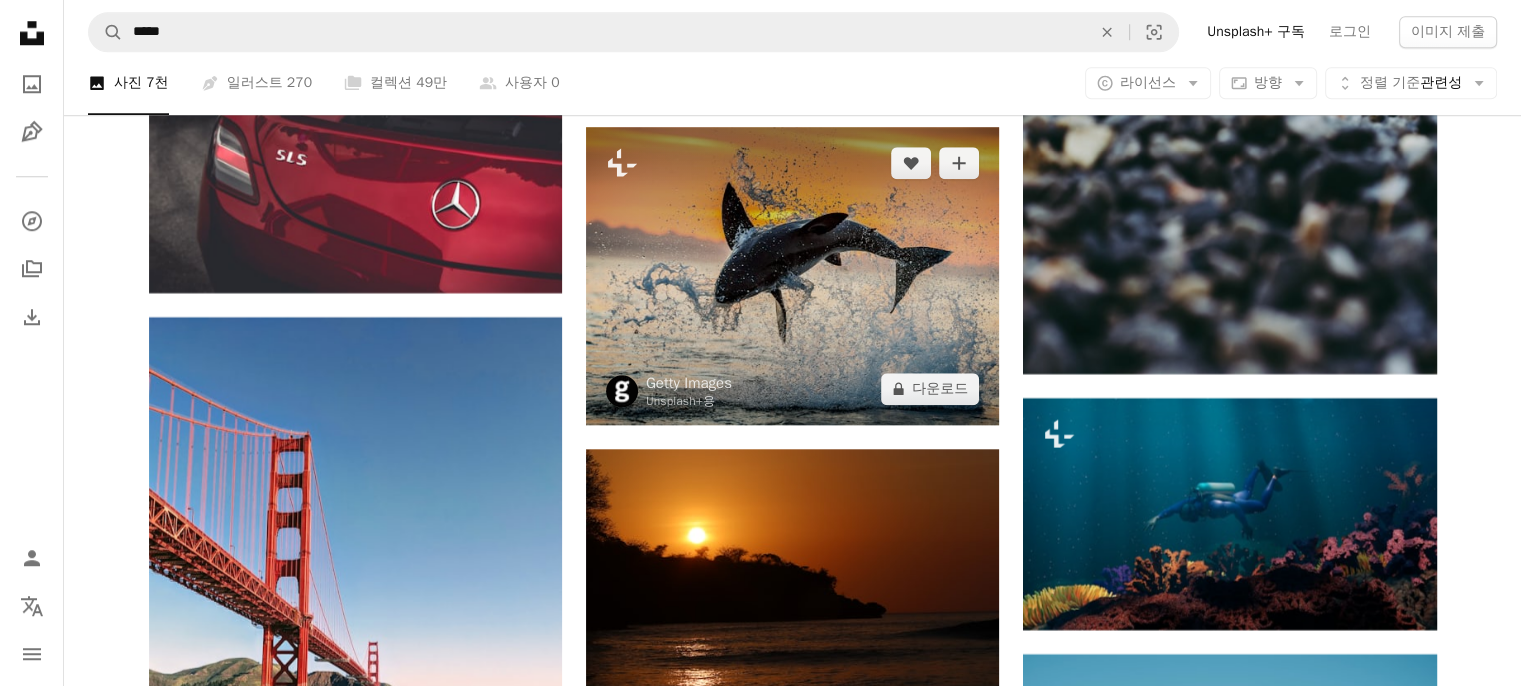 click at bounding box center [792, 276] 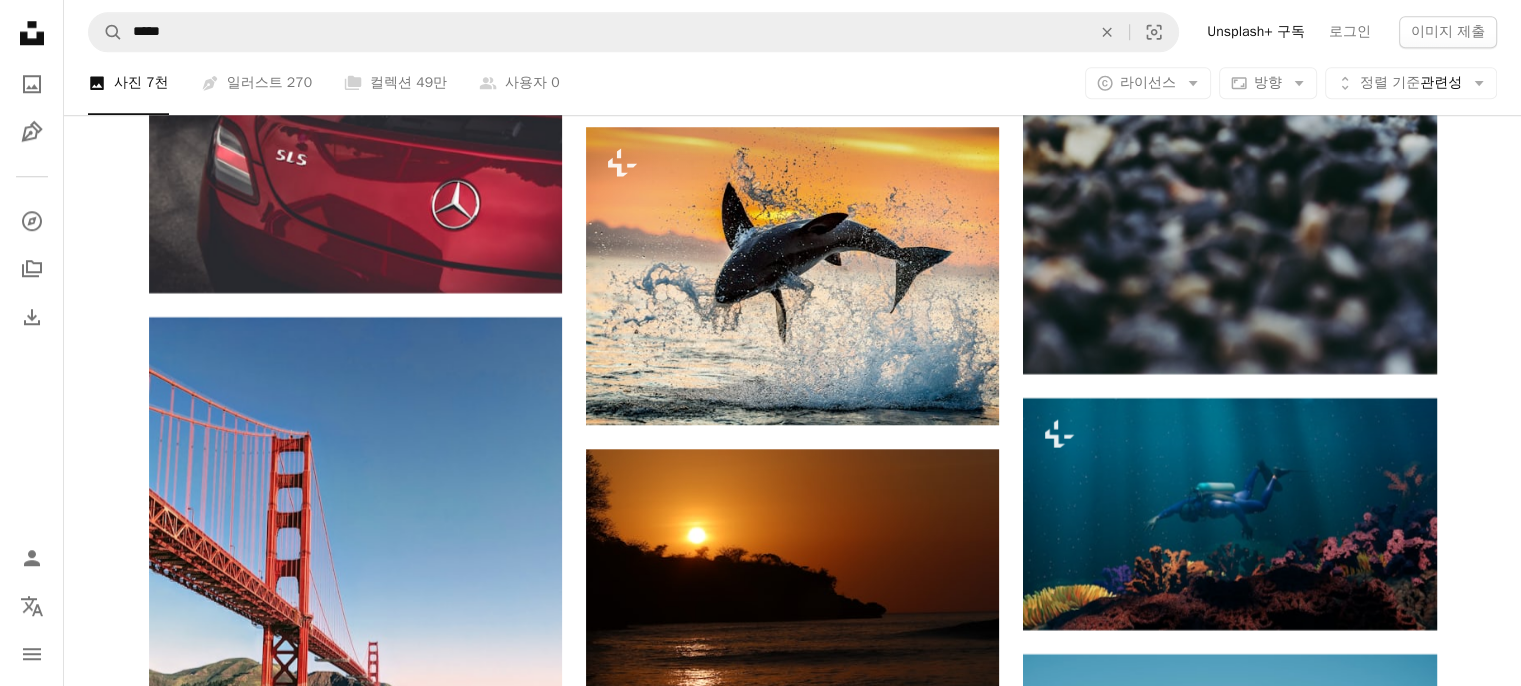 click on "Plus sign for Unsplash+ A heart A plus sign [FIRST] [LAST] Unsplash+ 용 A lock   다운로드 A heart A plus sign [FIRST] [LAST] Arrow pointing down A heart A plus sign [FIRST] [LAST] [LAST] Arrow pointing down A heart A plus sign [FIRST] [LAST] Arrow pointing down A heart A plus sign [FIRST] [LAST] 고용 가능 A checkmark inside of a circle Arrow pointing down A heart A plus sign [FIRST] [LAST] 고용 가능 A checkmark inside of a circle Arrow pointing down Plus sign for Unsplash+ A heart A plus sign Getty Images Unsplash+ 용 A lock   다운로드 A heart A plus sign [FIRST] [LAST] 고용 가능 A checkmark inside of a circle Arrow pointing down A heart A plus sign [FIRST] [LAST] 고용 가능 A checkmark inside of a circle Arrow pointing down Plus sign for Unsplash+ A heart A plus sign [FIRST] [LAST] Unsplash+ 용 A lock   다운로드 –– ––– –––  –– ––– –  ––– –––  ––––  –   – –– –––  – – ––– –– –– –––– –– Learn More A heart" at bounding box center [792, -59102] 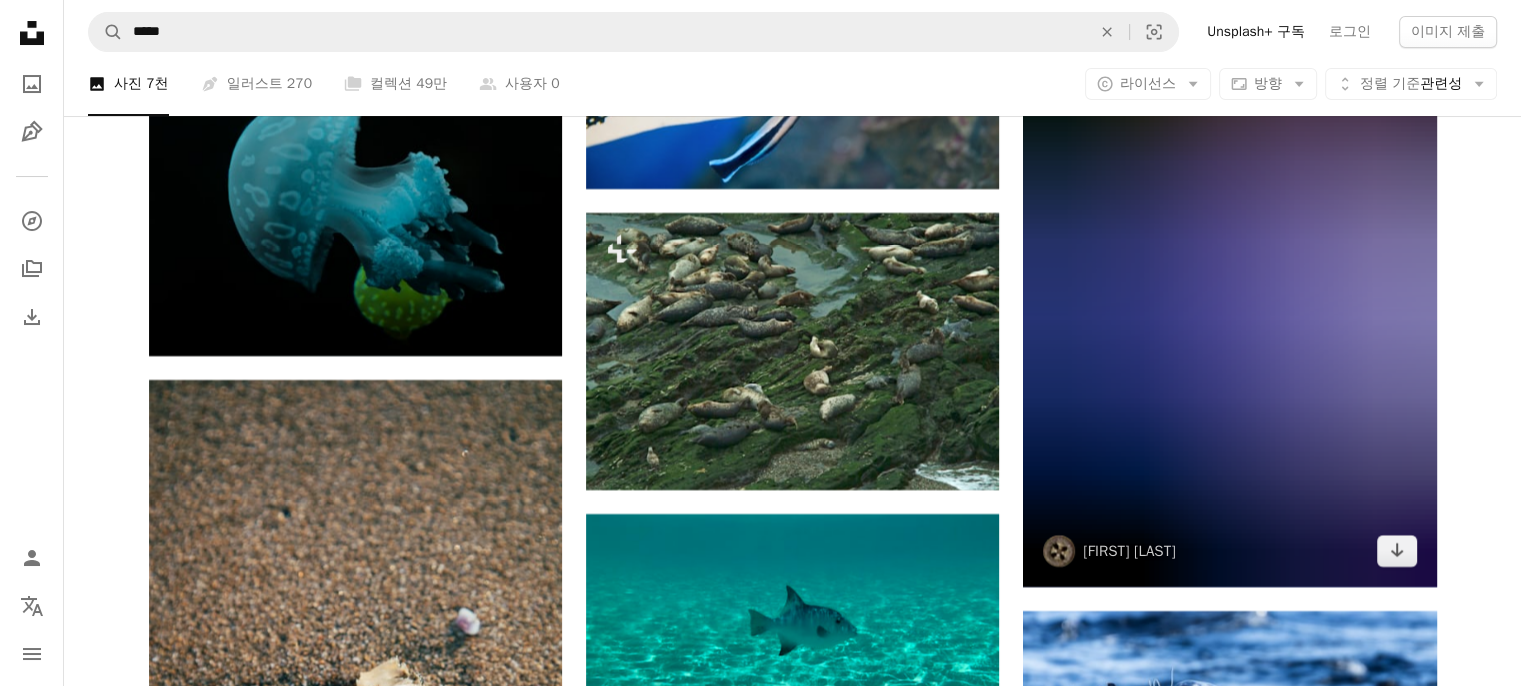 scroll, scrollTop: 129531, scrollLeft: 0, axis: vertical 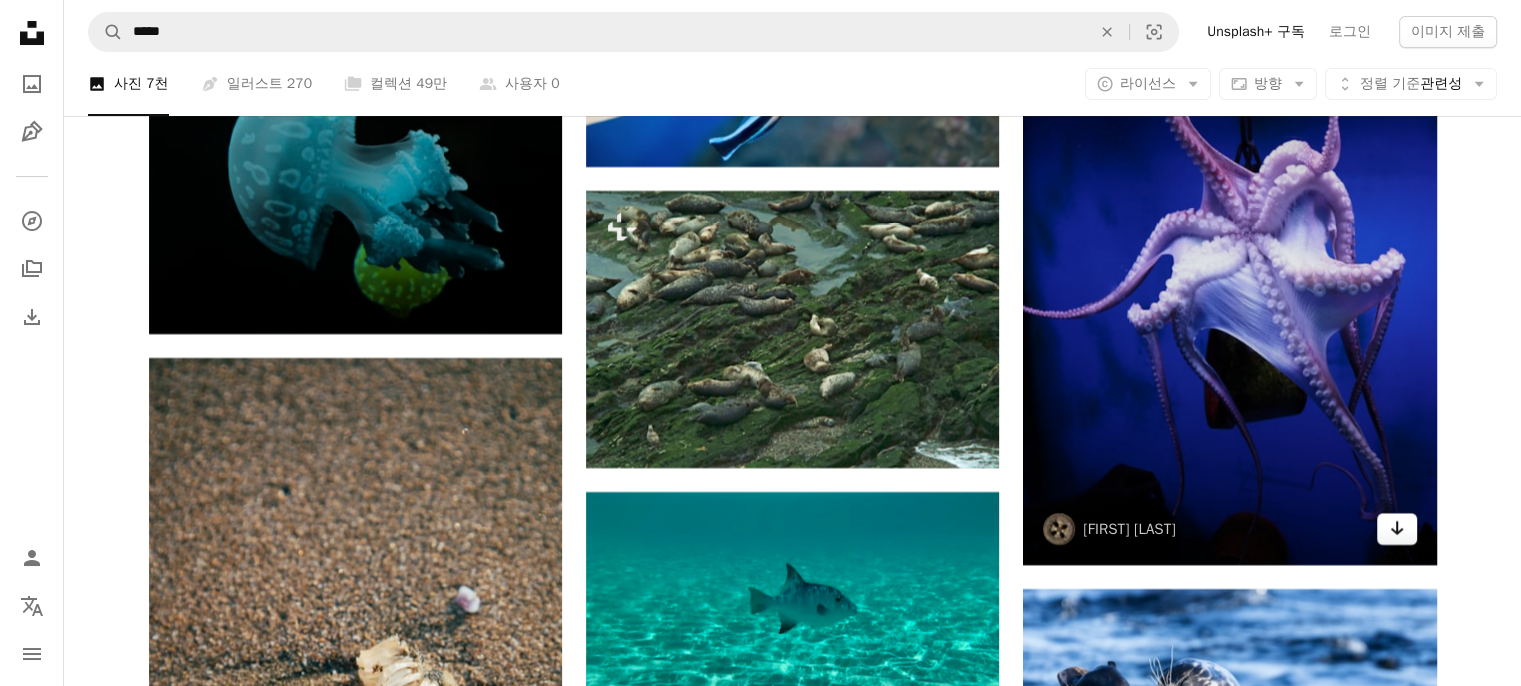 click on "Arrow pointing down" 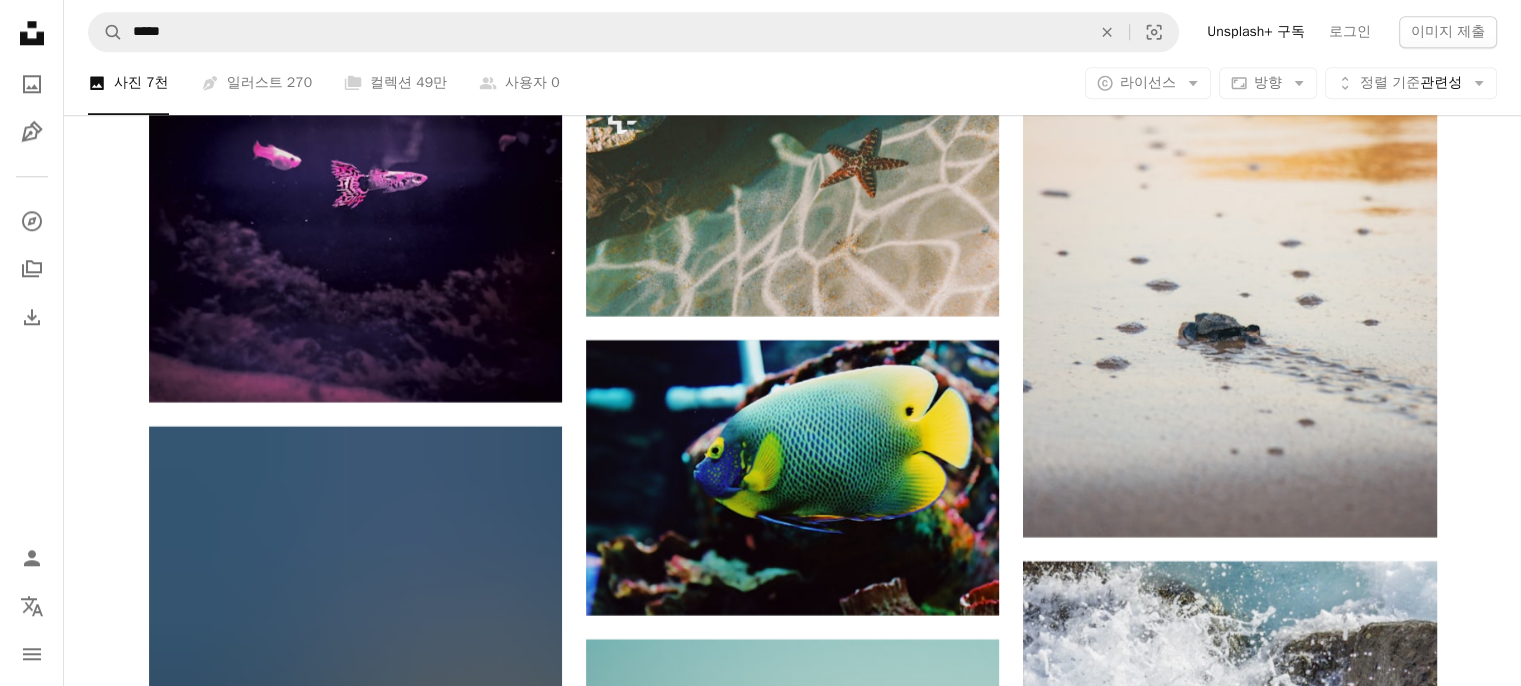 scroll, scrollTop: 131431, scrollLeft: 0, axis: vertical 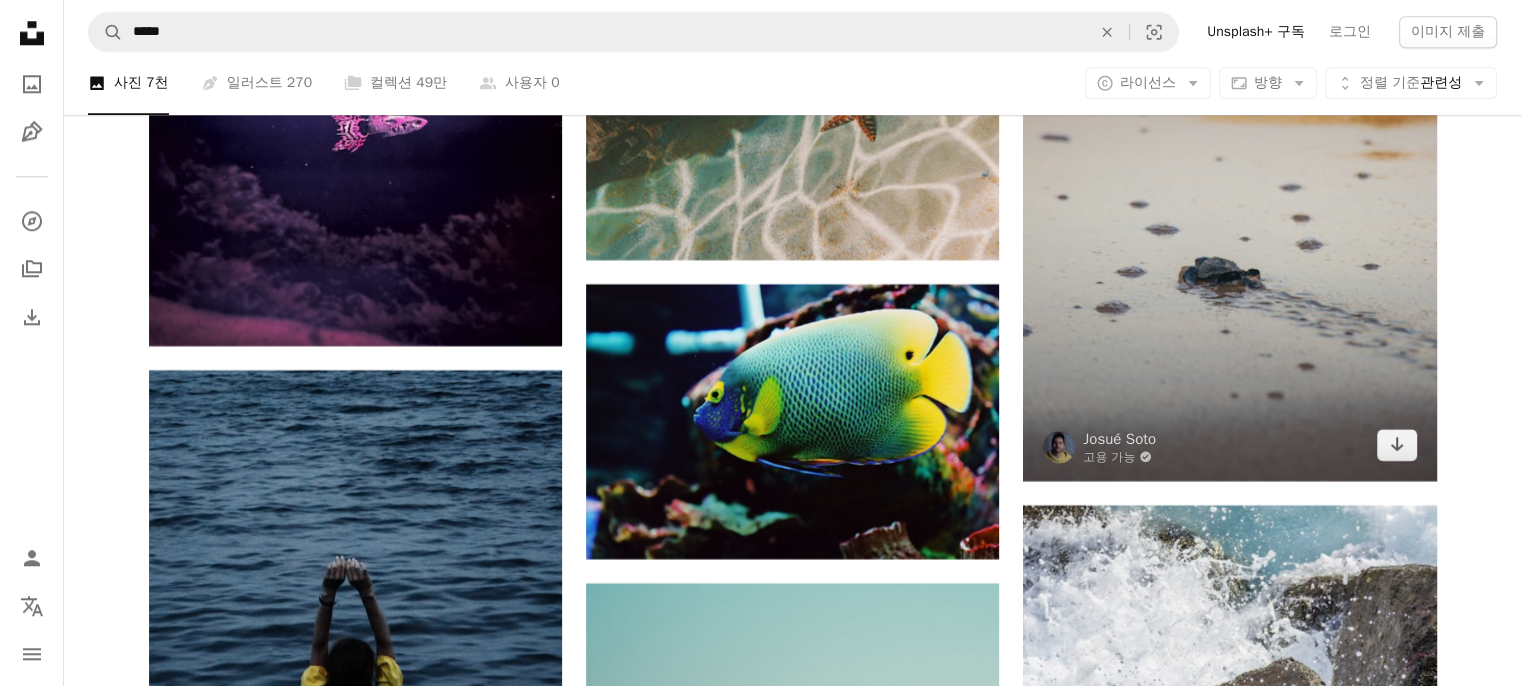 click on "Plus sign for Unsplash+ A heart A plus sign [FIRST] [LAST] Unsplash+ 용 A lock   다운로드 A heart A plus sign [FIRST] [LAST] Arrow pointing down A heart A plus sign [FIRST] [LAST] [LAST] Arrow pointing down A heart A plus sign [FIRST] [LAST] Arrow pointing down A heart A plus sign [FIRST] [LAST] 고용 가능 A checkmark inside of a circle Arrow pointing down A heart A plus sign [FIRST] [LAST] 고용 가능 A checkmark inside of a circle Arrow pointing down Plus sign for Unsplash+ A heart A plus sign Getty Images Unsplash+ 용 A lock   다운로드 A heart A plus sign [FIRST] [LAST] 고용 가능 A checkmark inside of a circle Arrow pointing down A heart A plus sign [FIRST] [LAST] 고용 가능 A checkmark inside of a circle Arrow pointing down Plus sign for Unsplash+ A heart A plus sign [FIRST] [LAST] Unsplash+ 용 A lock   다운로드 –– ––– –––  –– ––– –  ––– –––  ––––  –   – –– –––  – – ––– –– –– –––– –– Learn More A heart" at bounding box center (792, -64303) 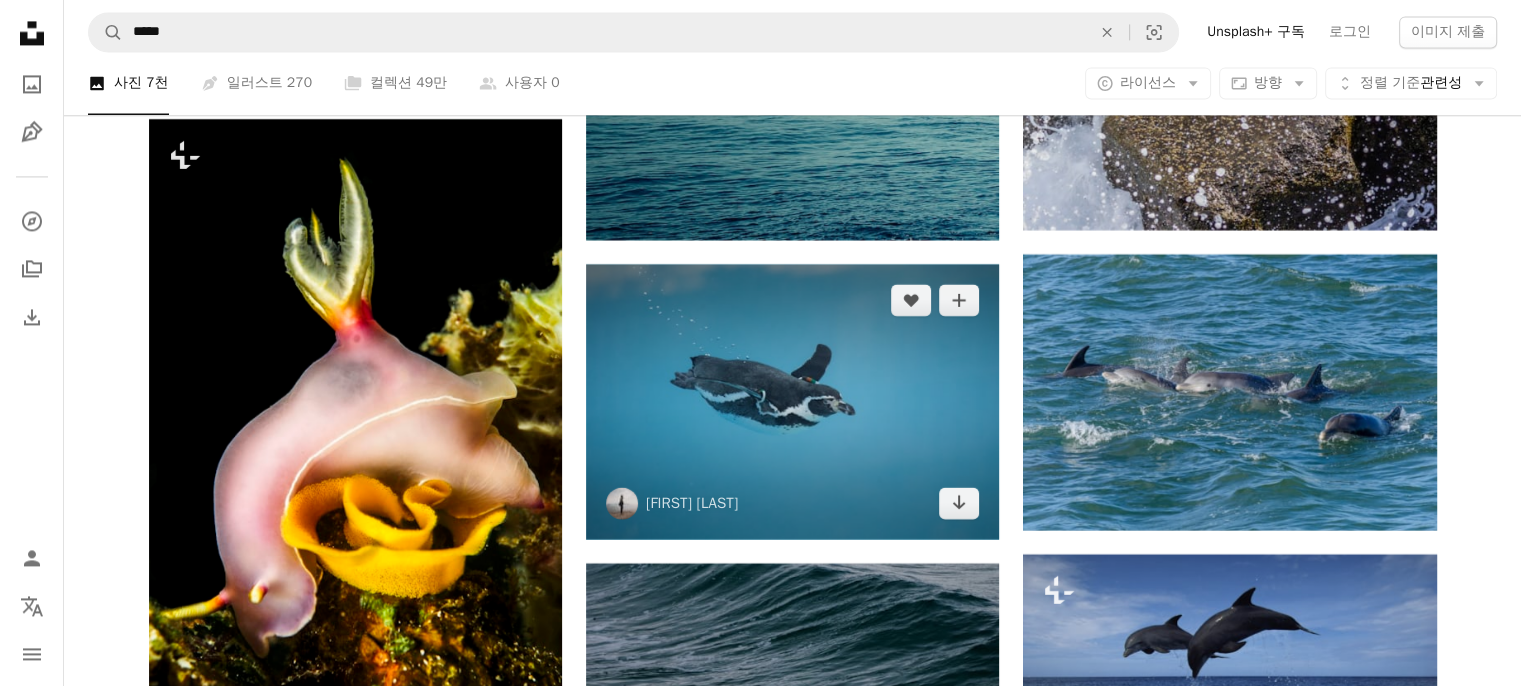 scroll, scrollTop: 132331, scrollLeft: 0, axis: vertical 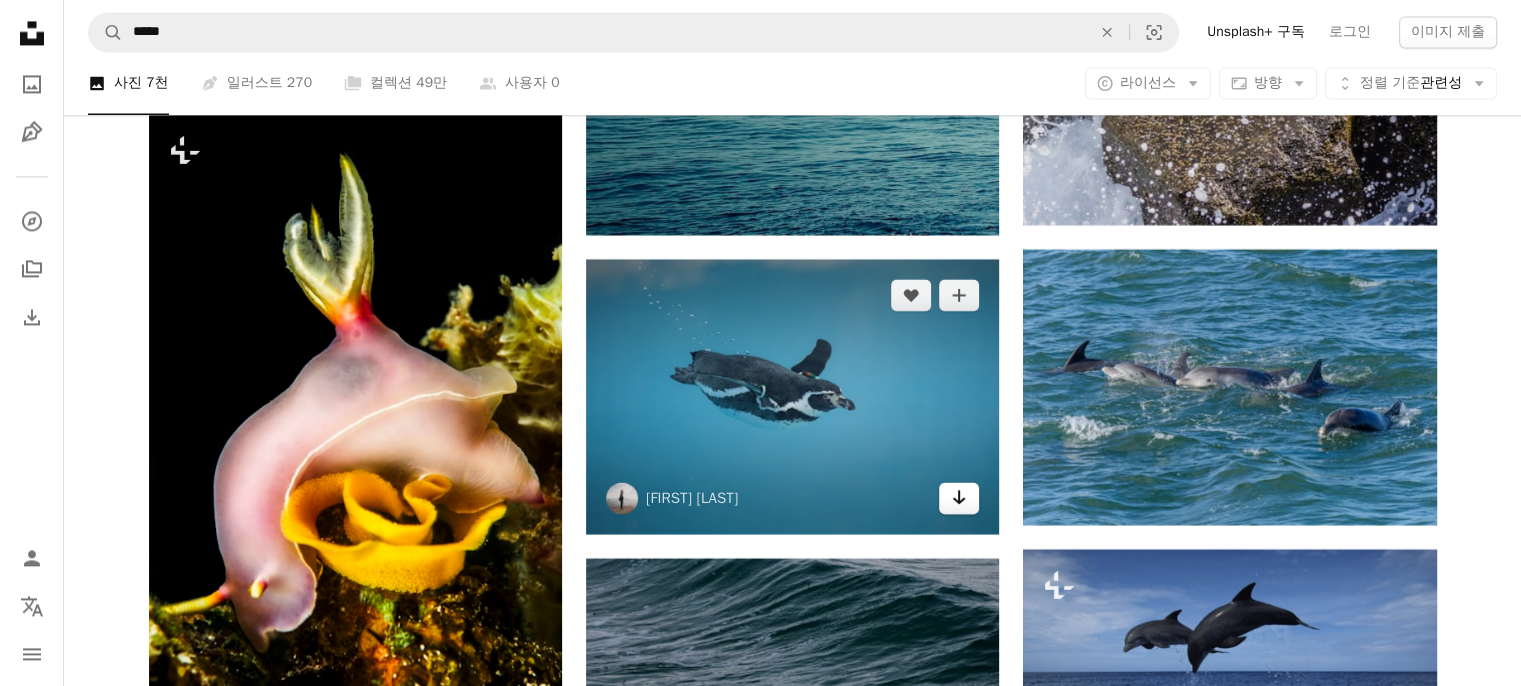 click on "Arrow pointing down" at bounding box center (959, 498) 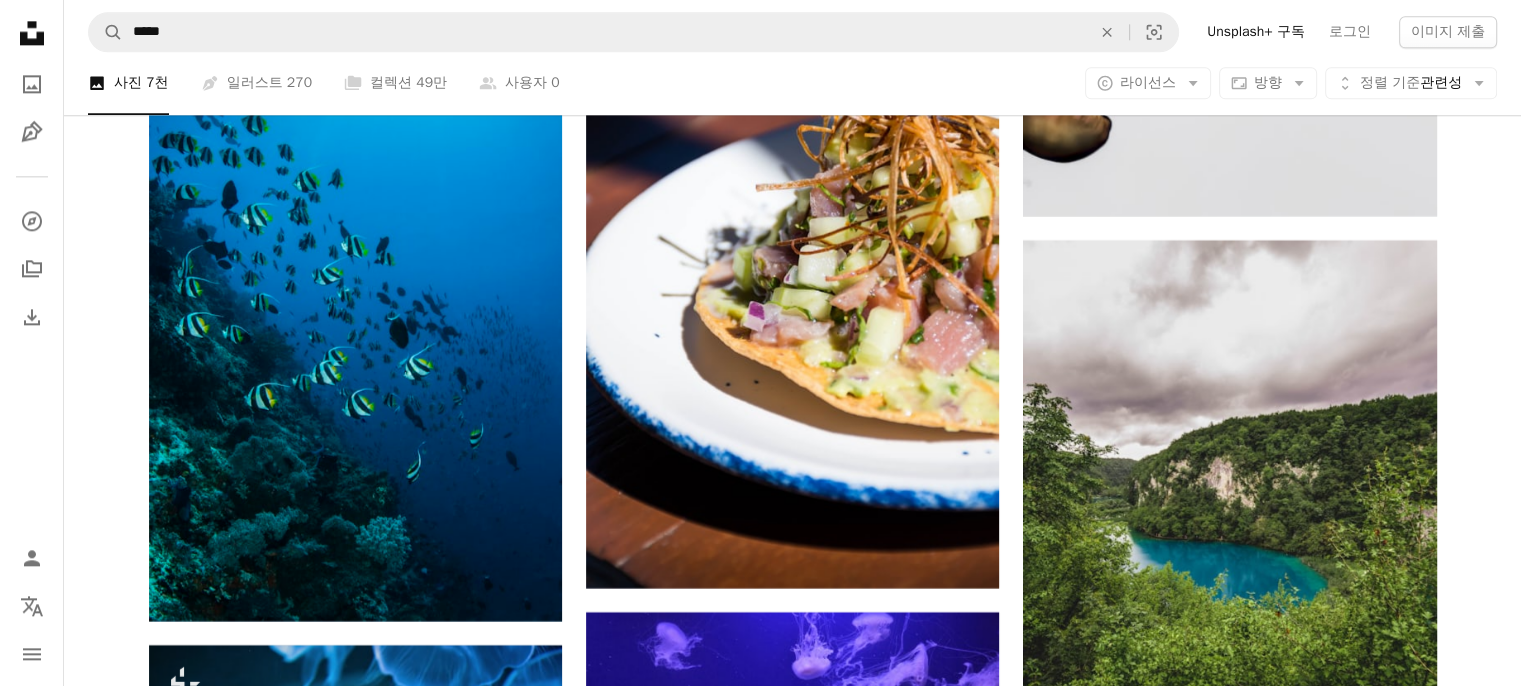 scroll, scrollTop: 139588, scrollLeft: 0, axis: vertical 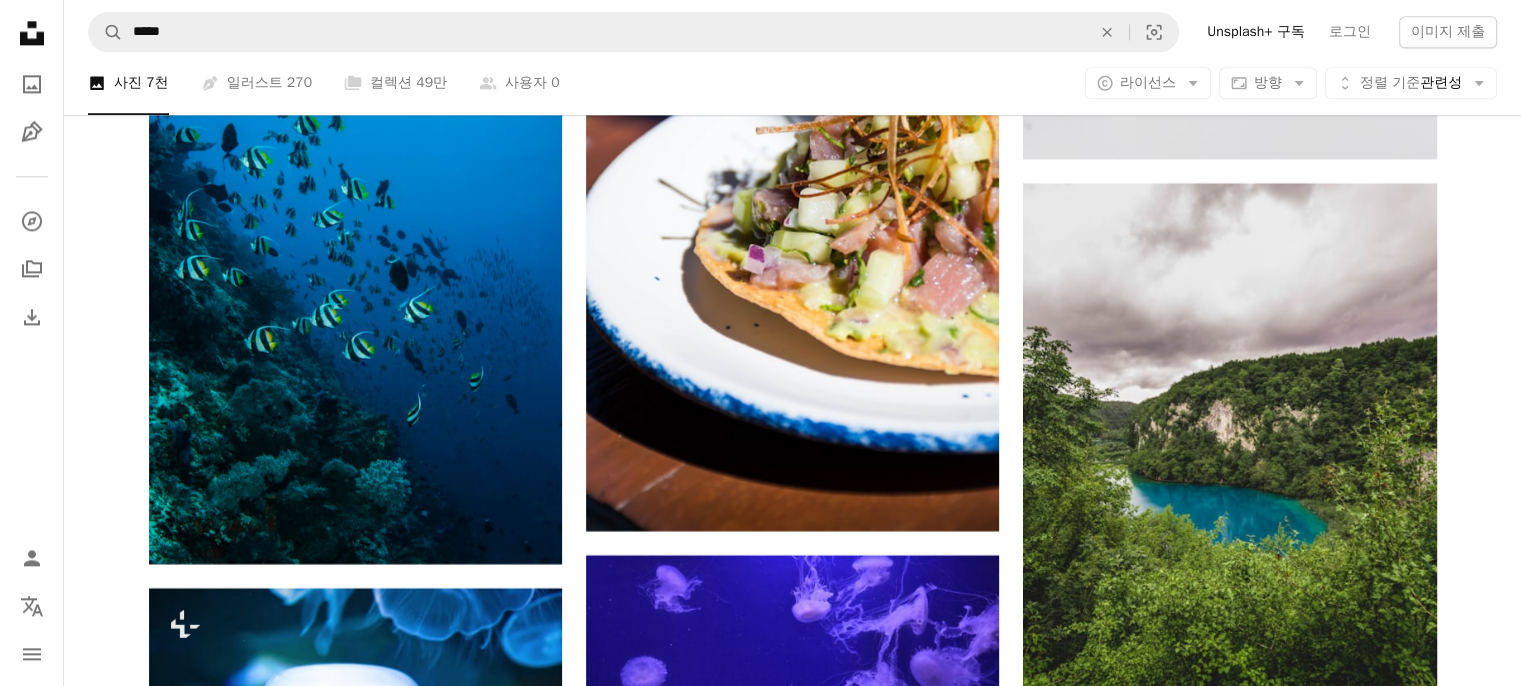 click on "Plus sign for Unsplash+ A heart A plus sign [FIRST] [LAST] Unsplash+ 용 A lock   다운로드 A heart A plus sign [FIRST] [LAST] Arrow pointing down A heart A plus sign [FIRST] [LAST] [LAST] Arrow pointing down A heart A plus sign [FIRST] [LAST] Arrow pointing down A heart A plus sign [FIRST] [LAST] 고용 가능 A checkmark inside of a circle Arrow pointing down A heart A plus sign [FIRST] [LAST] 고용 가능 A checkmark inside of a circle Arrow pointing down Plus sign for Unsplash+ A heart A plus sign Getty Images Unsplash+ 용 A lock   다운로드 A heart A plus sign [FIRST] [LAST] 고용 가능 A checkmark inside of a circle Arrow pointing down A heart A plus sign [FIRST] [LAST] 고용 가능 A checkmark inside of a circle Arrow pointing down Plus sign for Unsplash+ A heart A plus sign [FIRST] [LAST] Unsplash+ 용 A lock   다운로드 –– ––– –––  –– ––– –  ––– –––  ––––  –   – –– –––  – – ––– –– –– –––– –– Learn More A heart" at bounding box center [792, -68334] 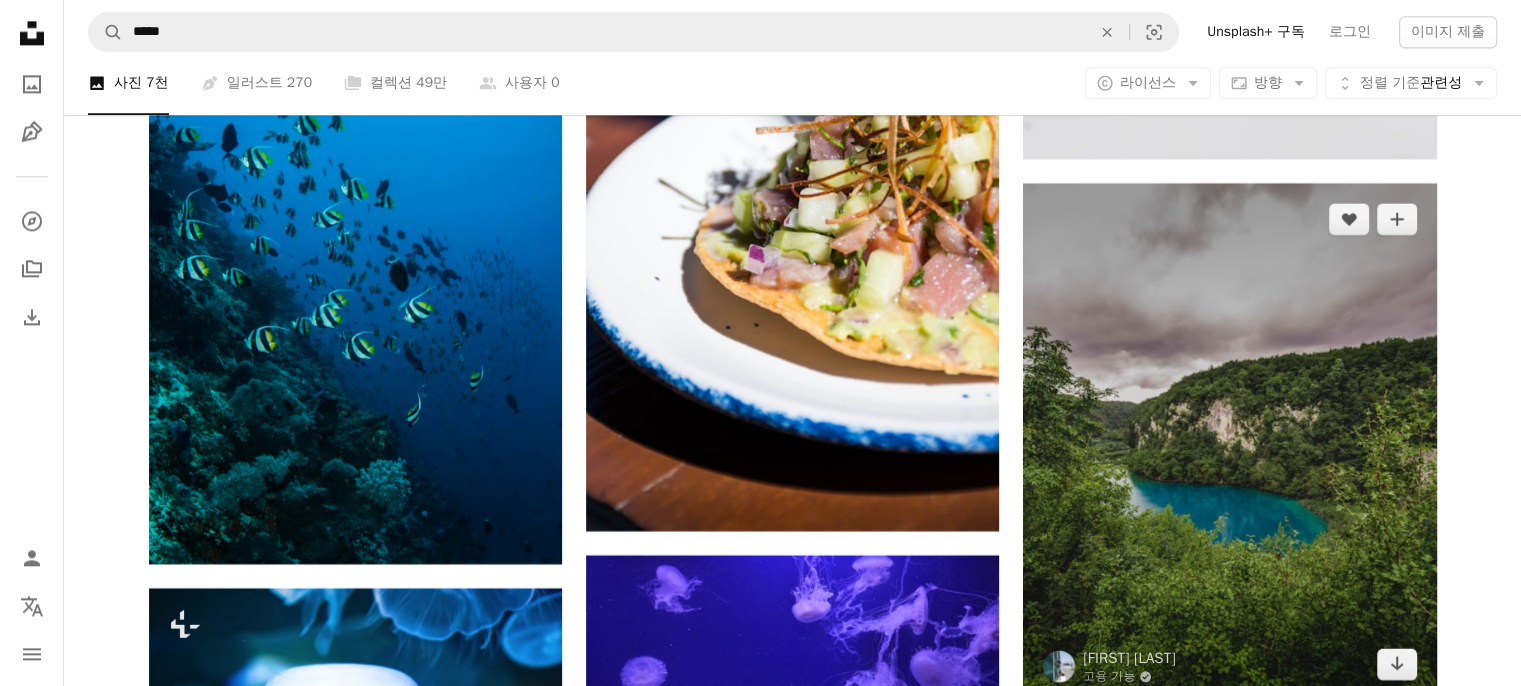 click at bounding box center [1229, 441] 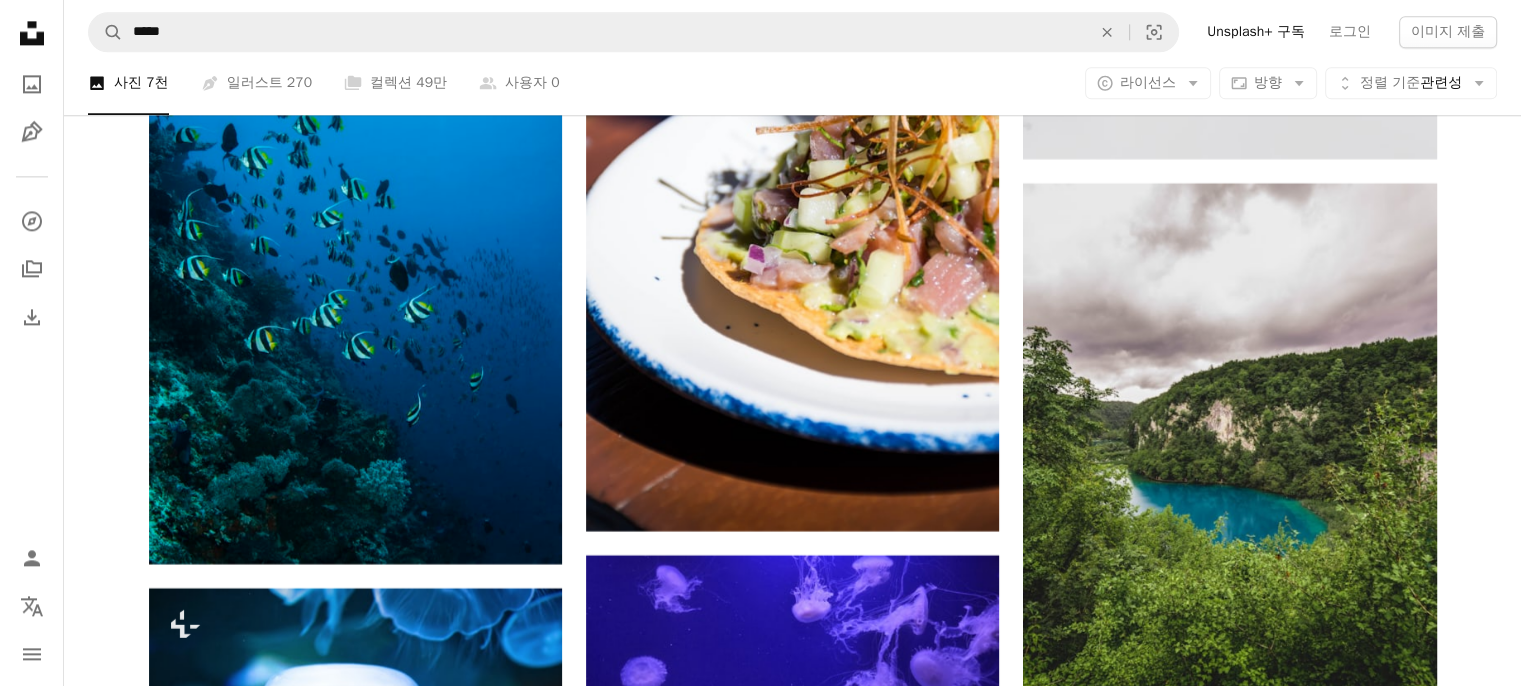 click on "Plus sign for Unsplash+ A heart A plus sign [FIRST] [LAST] Unsplash+ 용 A lock   다운로드 A heart A plus sign [FIRST] [LAST] Arrow pointing down A heart A plus sign [FIRST] [LAST] [LAST] Arrow pointing down A heart A plus sign [FIRST] [LAST] Arrow pointing down A heart A plus sign [FIRST] [LAST] 고용 가능 A checkmark inside of a circle Arrow pointing down A heart A plus sign [FIRST] [LAST] 고용 가능 A checkmark inside of a circle Arrow pointing down Plus sign for Unsplash+ A heart A plus sign Getty Images Unsplash+ 용 A lock   다운로드 A heart A plus sign [FIRST] [LAST] 고용 가능 A checkmark inside of a circle Arrow pointing down A heart A plus sign [FIRST] [LAST] 고용 가능 A checkmark inside of a circle Arrow pointing down Plus sign for Unsplash+ A heart A plus sign [FIRST] [LAST] Unsplash+ 용 A lock   다운로드 –– ––– –––  –– ––– –  ––– –––  ––––  –   – –– –––  – – ––– –– –– –––– –– Learn More A heart" at bounding box center [793, -68334] 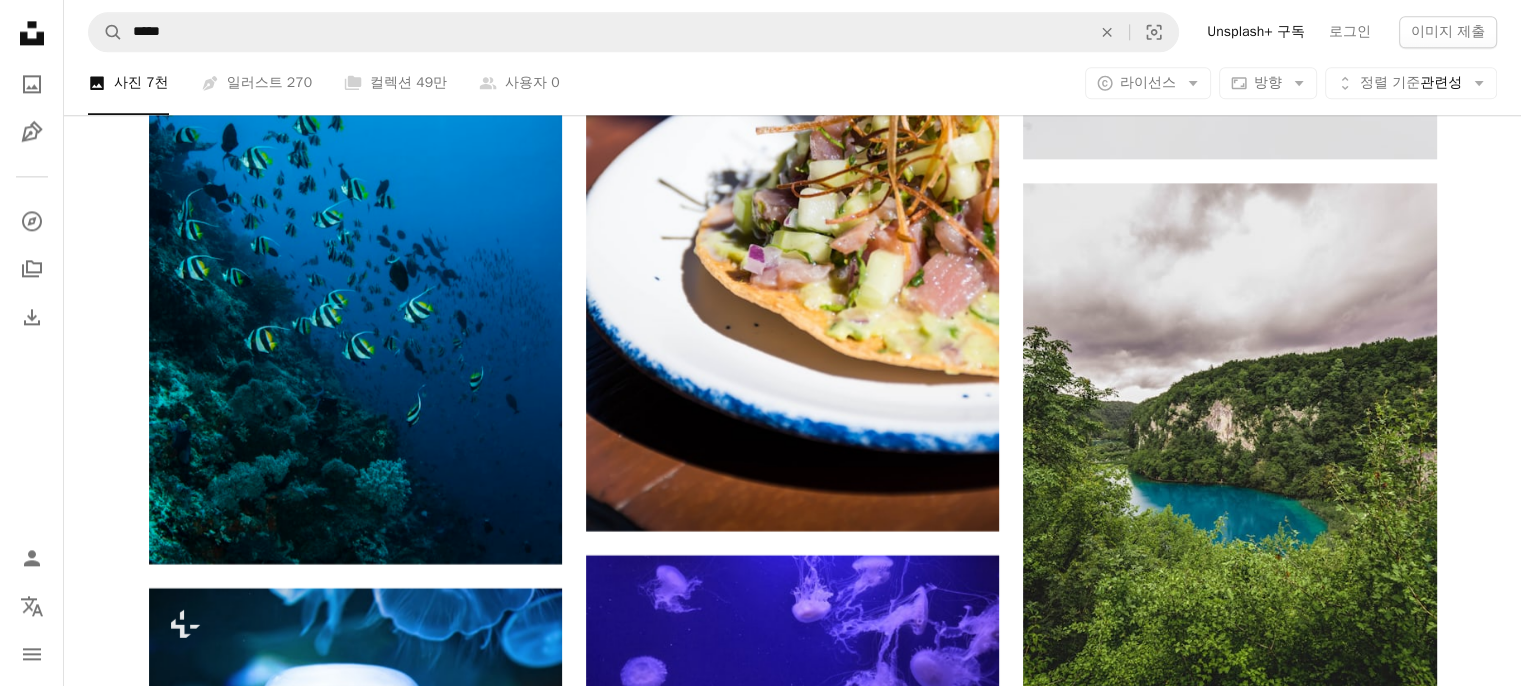 drag, startPoint x: 1461, startPoint y: 407, endPoint x: 1136, endPoint y: 274, distance: 351.16092 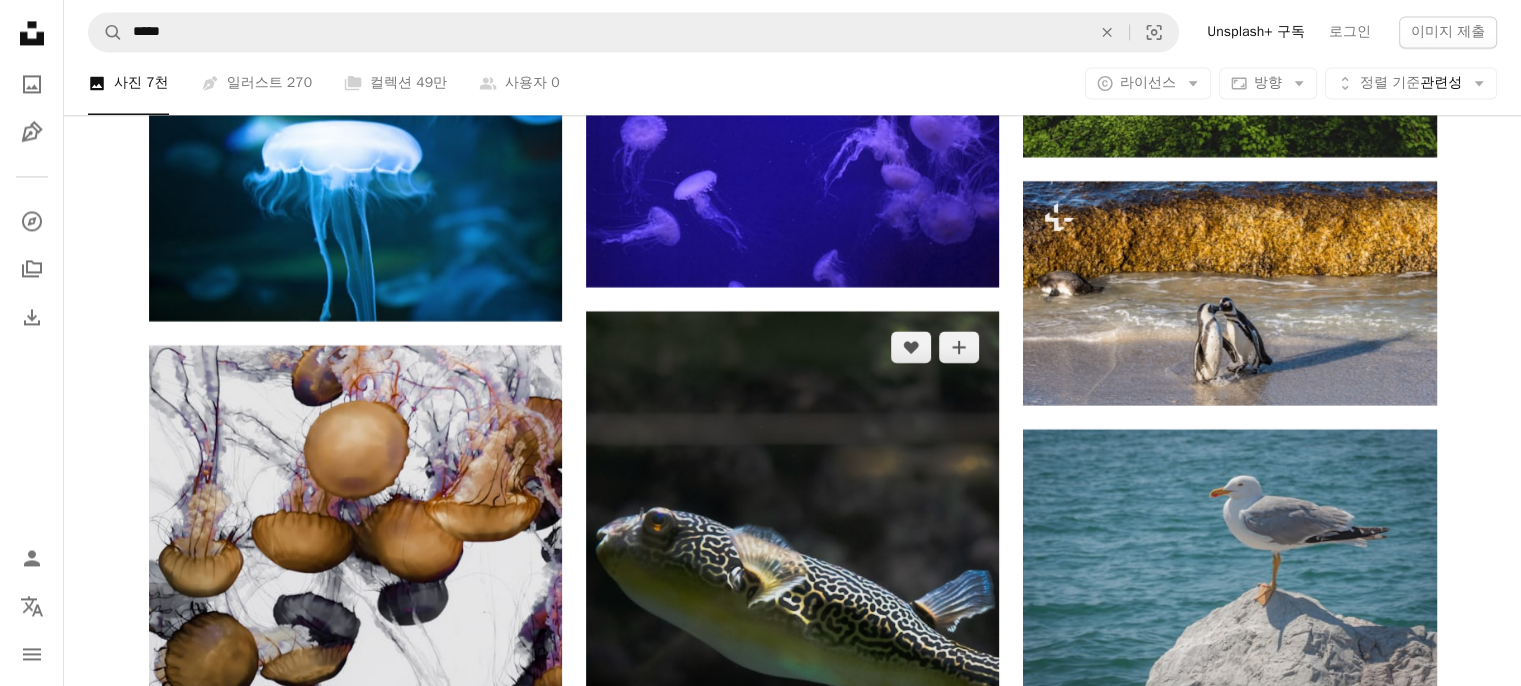 click at bounding box center [792, 621] 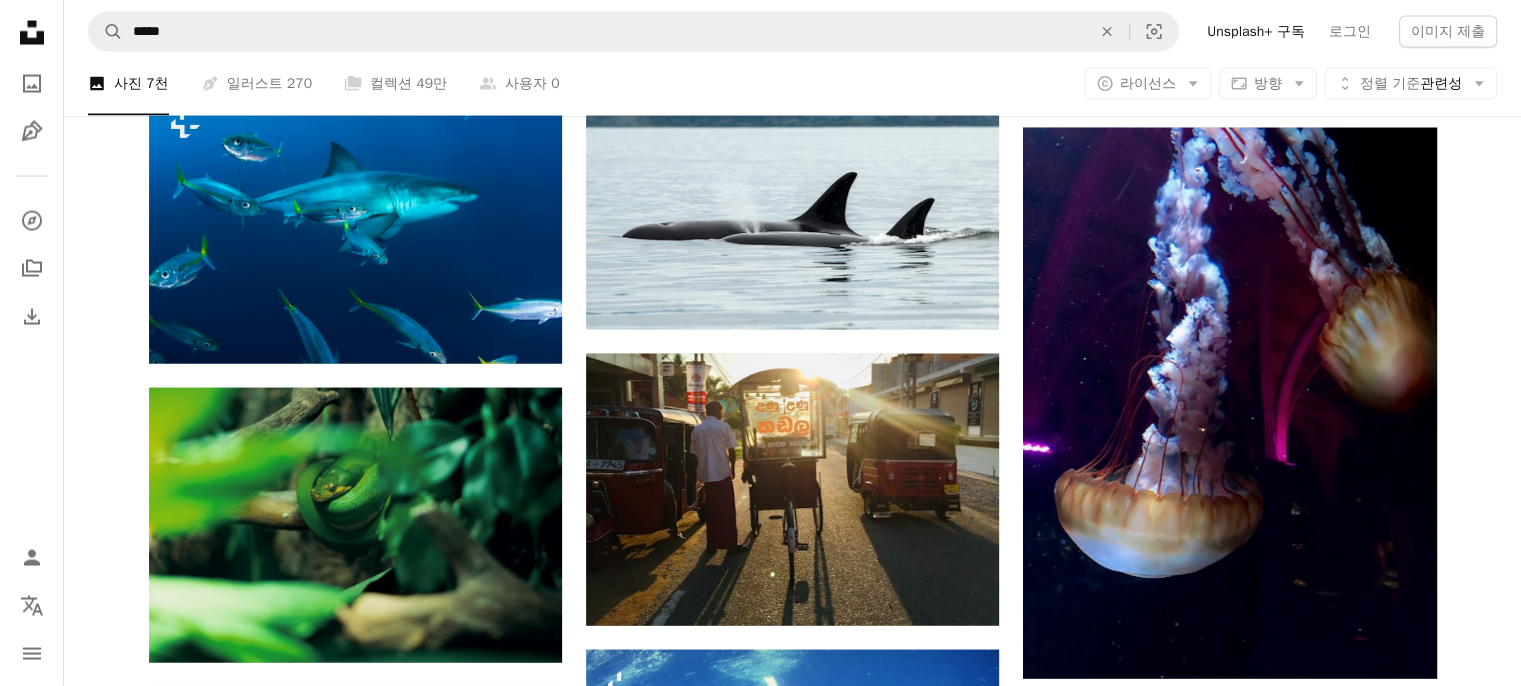 click on "Plus sign for Unsplash+ A heart A plus sign [FIRST] [LAST] Unsplash+ 용 A lock   다운로드 A heart A plus sign [FIRST] [LAST] Arrow pointing down A heart A plus sign [FIRST] [LAST] [LAST] Arrow pointing down A heart A plus sign [FIRST] [LAST] Arrow pointing down A heart A plus sign [FIRST] [LAST] 고용 가능 A checkmark inside of a circle Arrow pointing down A heart A plus sign [FIRST] [LAST] 고용 가능 A checkmark inside of a circle Arrow pointing down Plus sign for Unsplash+ A heart A plus sign Getty Images Unsplash+ 용 A lock   다운로드 A heart A plus sign [FIRST] [LAST] 고용 가능 A checkmark inside of a circle Arrow pointing down A heart A plus sign [FIRST] [LAST] 고용 가능 A checkmark inside of a circle Arrow pointing down Plus sign for Unsplash+ A heart A plus sign [FIRST] [LAST] Unsplash+ 용 A lock   다운로드 –– ––– –––  –– ––– –  ––– –––  ––––  –   – –– –––  – – ––– –– –– –––– –– Learn More A heart" at bounding box center [793, -69177] 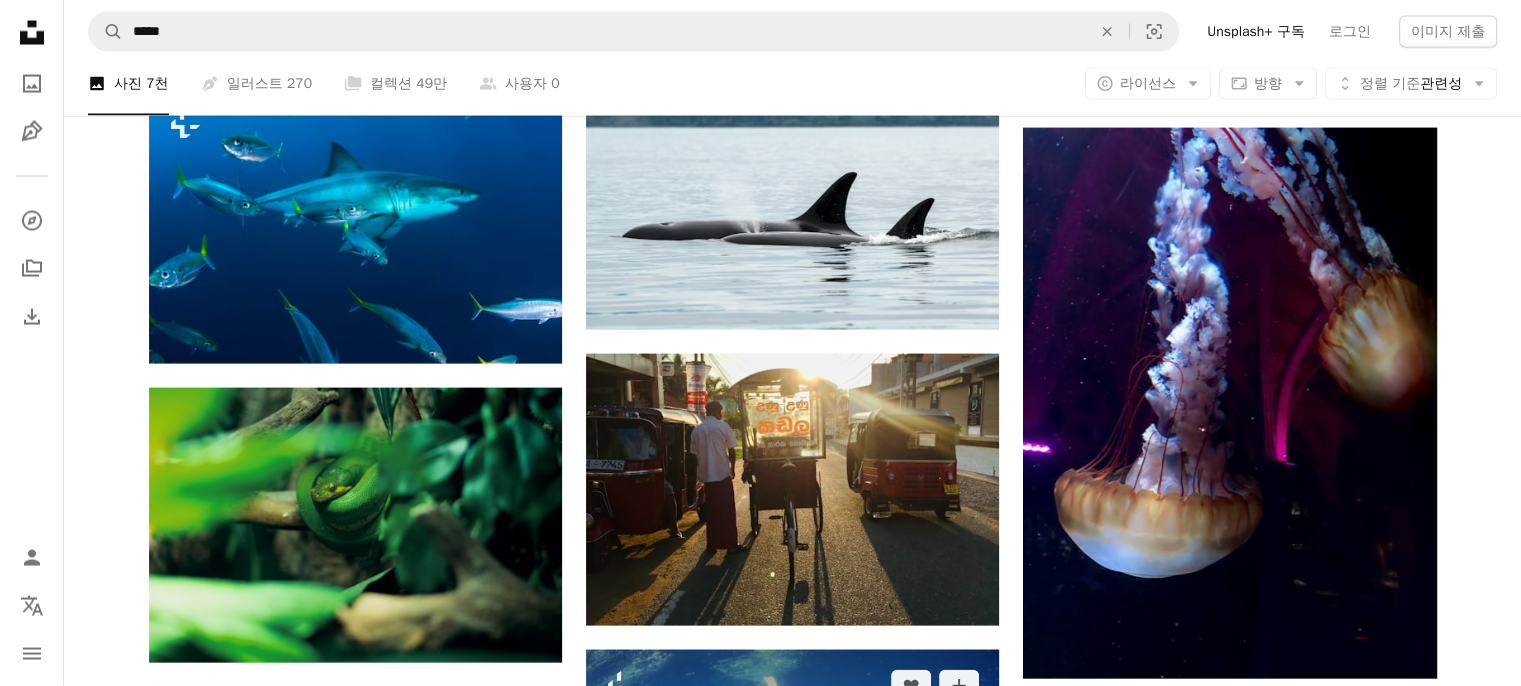 click at bounding box center (792, 787) 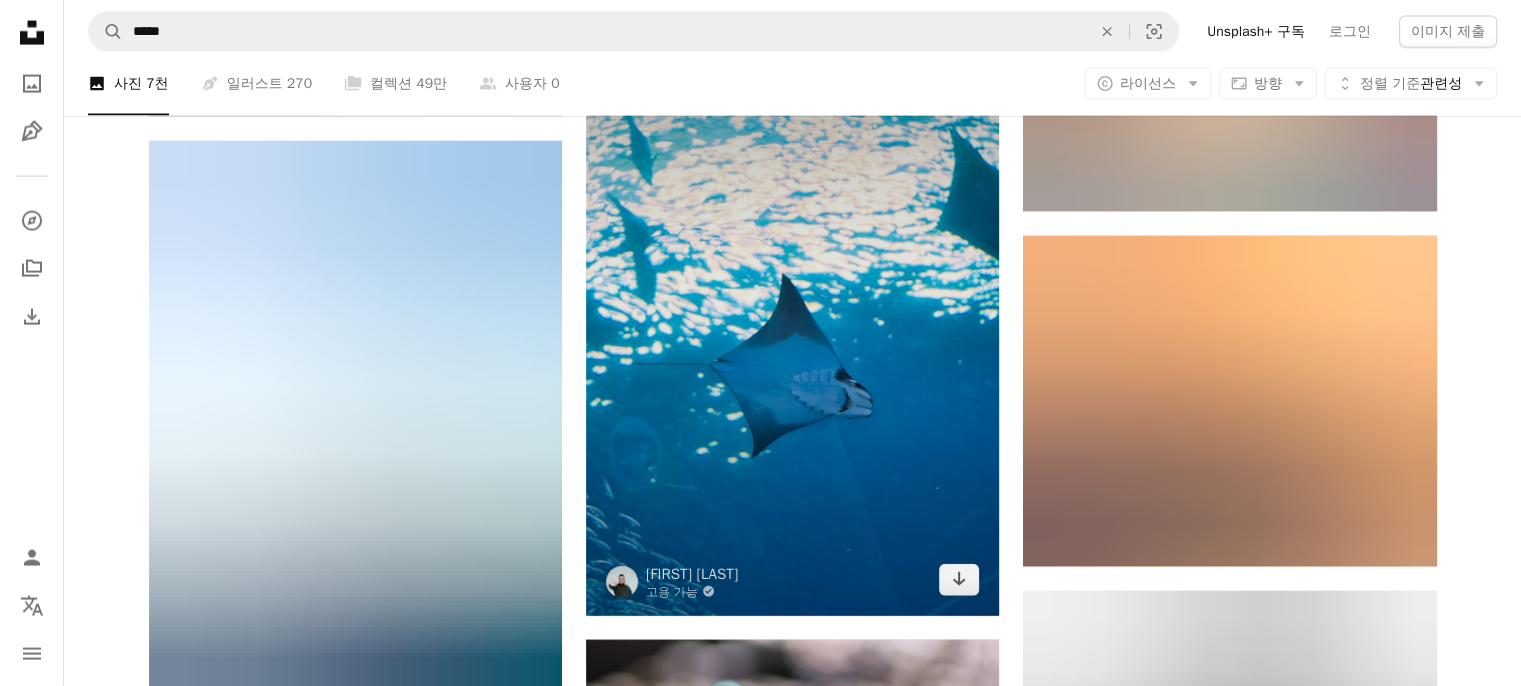 scroll, scrollTop: 149000, scrollLeft: 0, axis: vertical 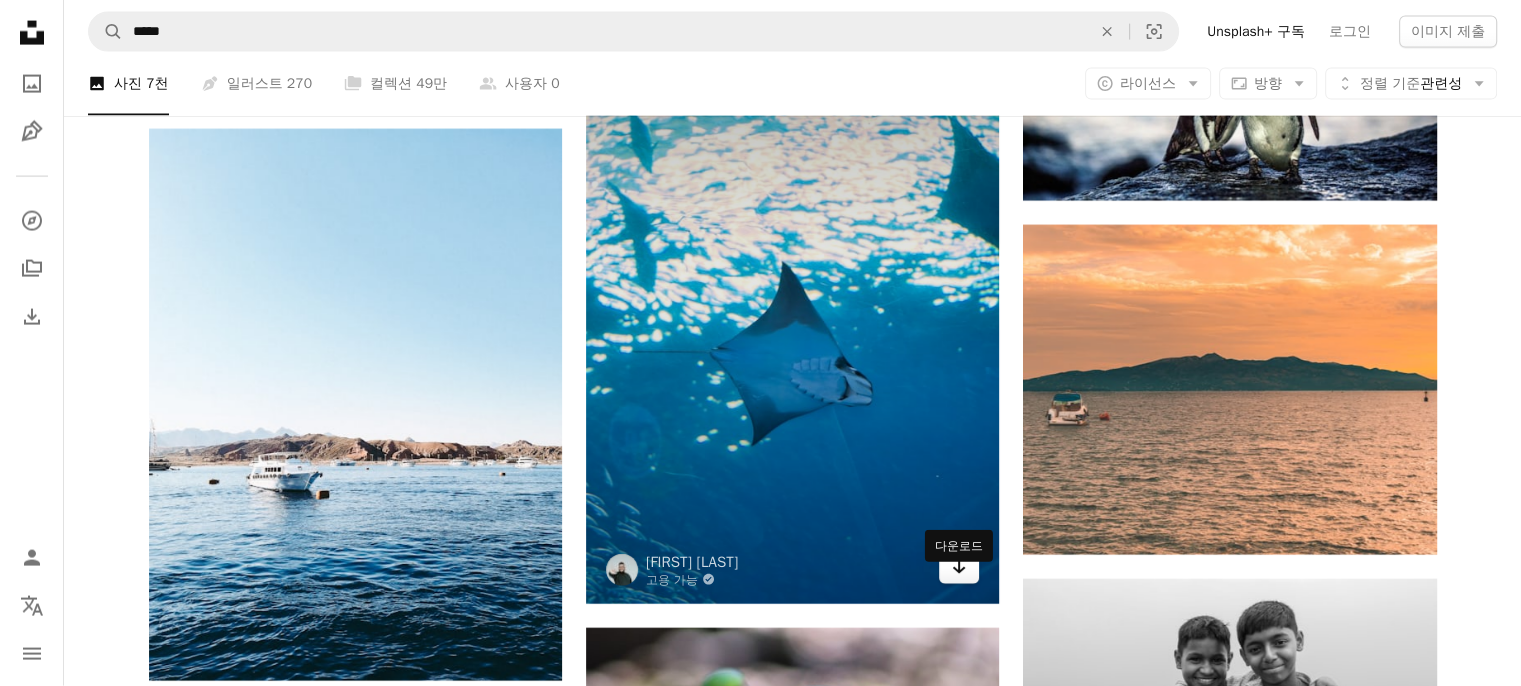 click on "Arrow pointing down" 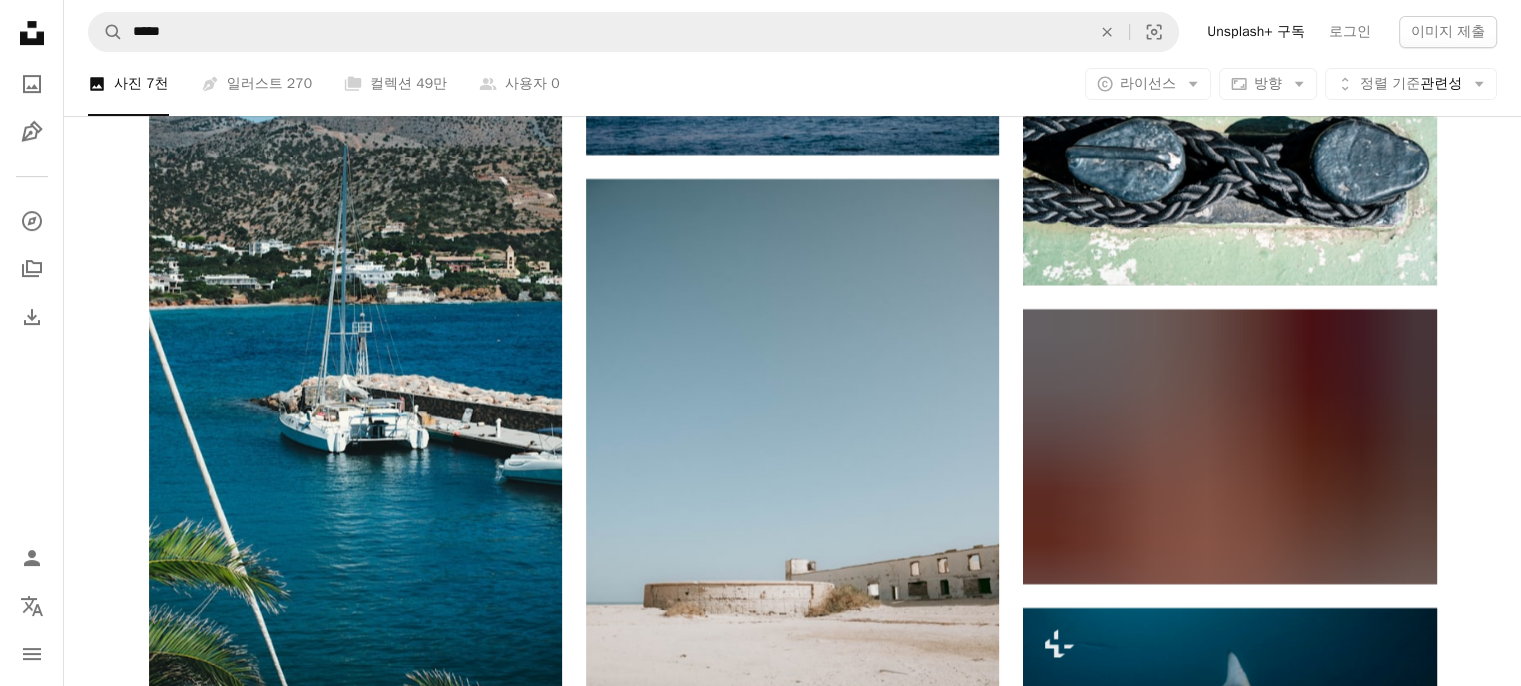 scroll, scrollTop: 153400, scrollLeft: 0, axis: vertical 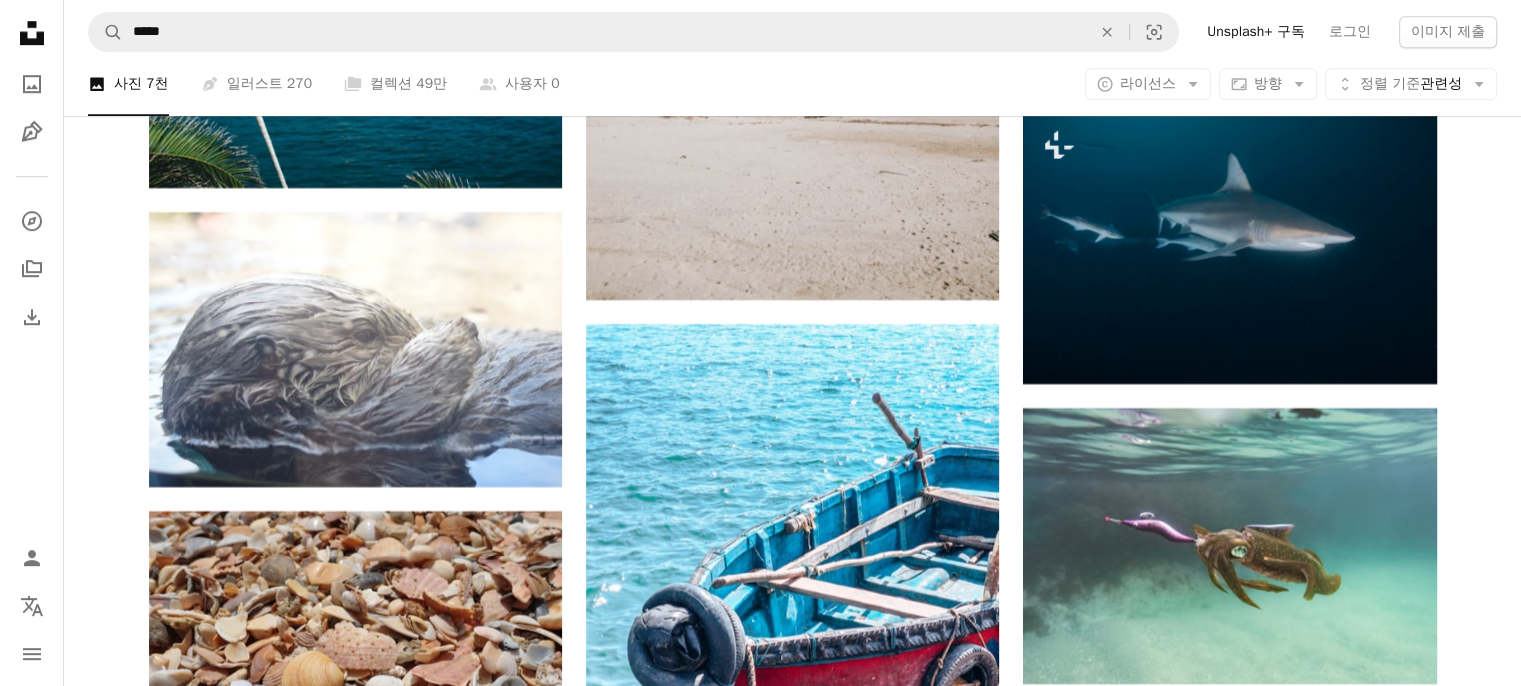 click on "Plus sign for Unsplash+ A heart A plus sign [FIRST] [LAST] Unsplash+ 용 A lock   다운로드 A heart A plus sign [FIRST] [LAST] Arrow pointing down A heart A plus sign [FIRST] [LAST] [LAST] Arrow pointing down A heart A plus sign [FIRST] [LAST] Arrow pointing down A heart A plus sign [FIRST] [LAST] 고용 가능 A checkmark inside of a circle Arrow pointing down A heart A plus sign [FIRST] [LAST] 고용 가능 A checkmark inside of a circle Arrow pointing down Plus sign for Unsplash+ A heart A plus sign Getty Images Unsplash+ 용 A lock   다운로드 A heart A plus sign [FIRST] [LAST] 고용 가능 A checkmark inside of a circle Arrow pointing down A heart A plus sign [FIRST] [LAST] 고용 가능 A checkmark inside of a circle Arrow pointing down Plus sign for Unsplash+ A heart A plus sign [FIRST] [LAST] Unsplash+ 용 A lock   다운로드 –– ––– –––  –– ––– –  ––– –––  ––––  –   – –– –––  – – ––– –– –– –––– –– Learn More A heart" at bounding box center (793, -74075) 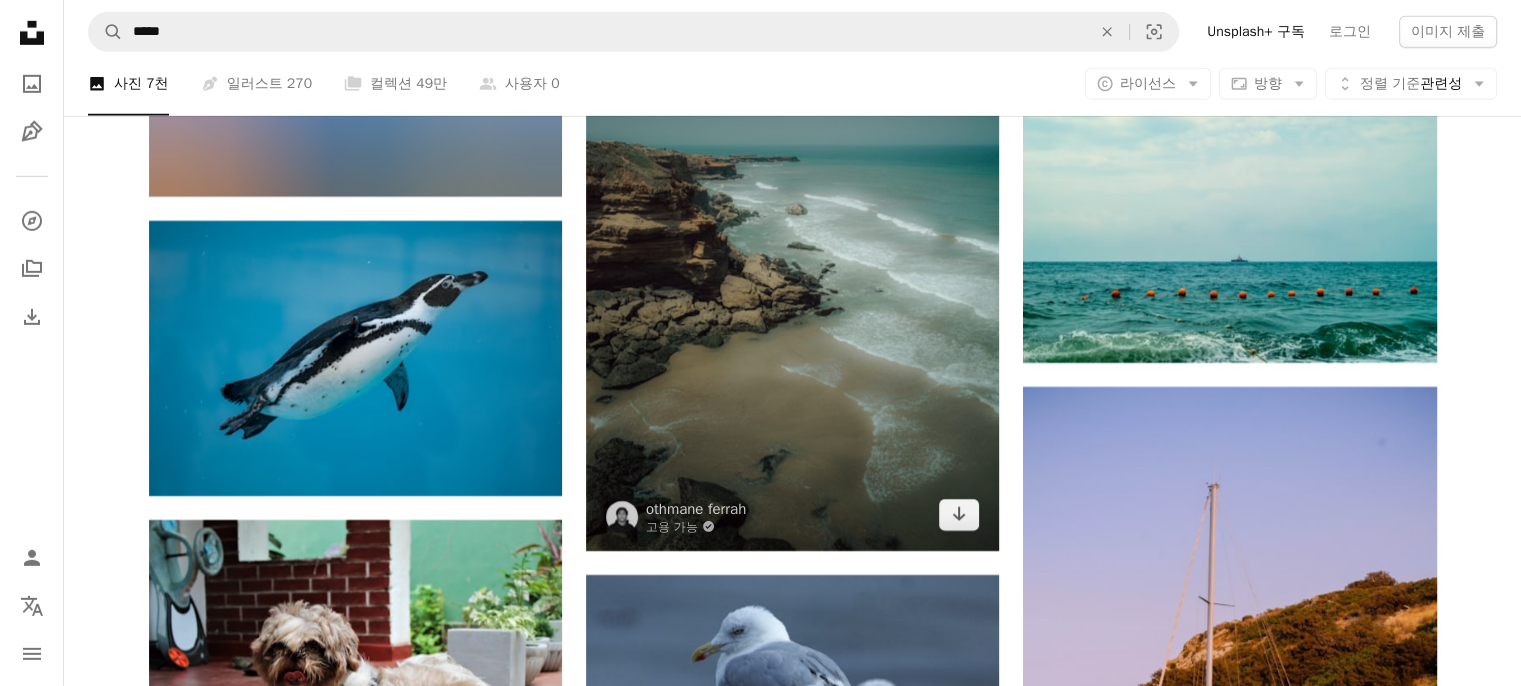 scroll, scrollTop: 158595, scrollLeft: 0, axis: vertical 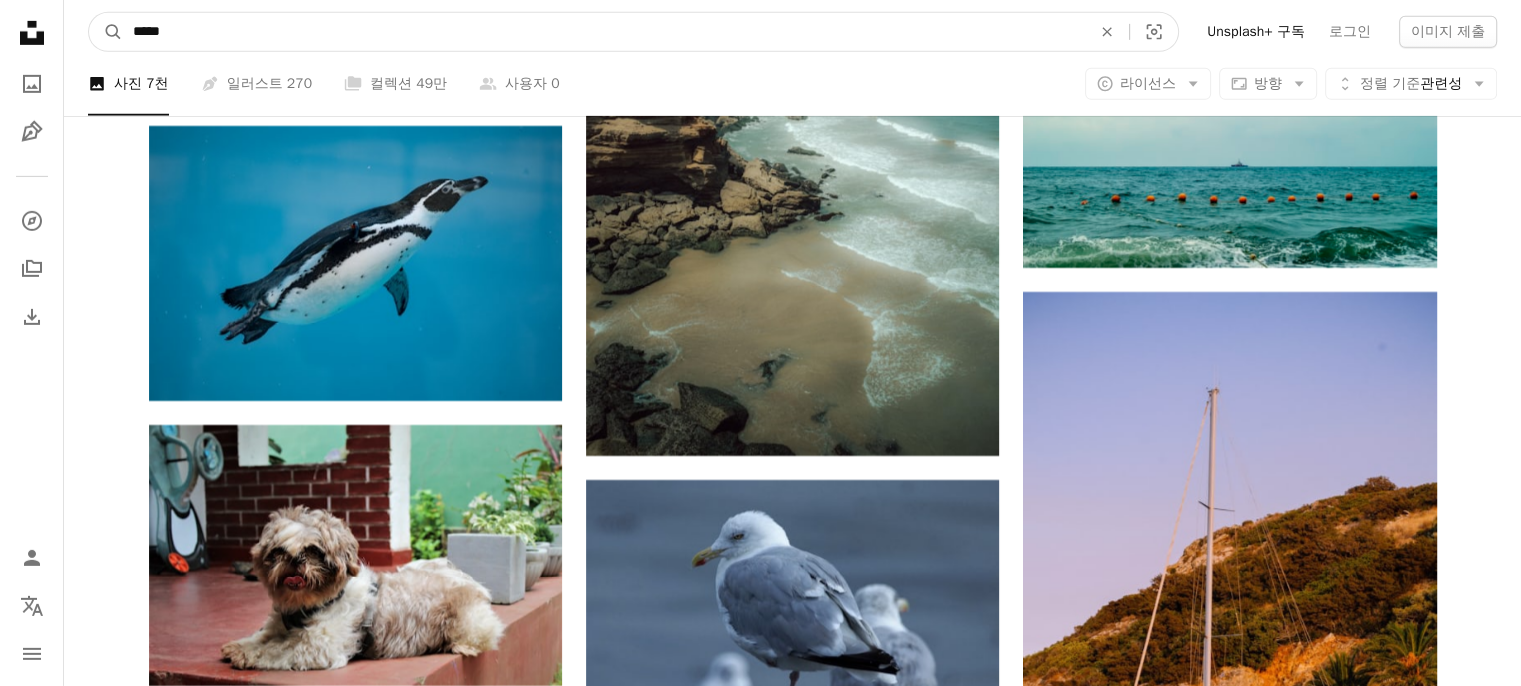 click on "*****" at bounding box center [604, 32] 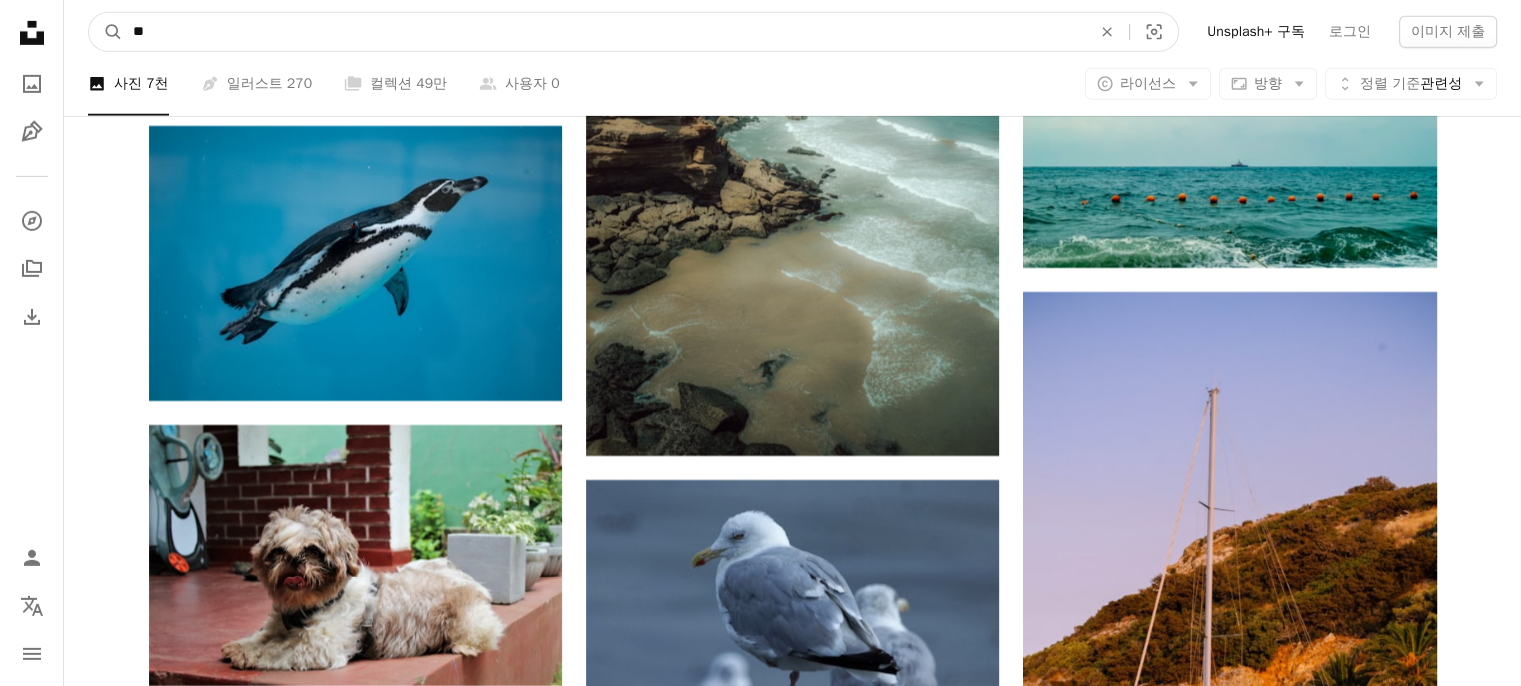 type on "*" 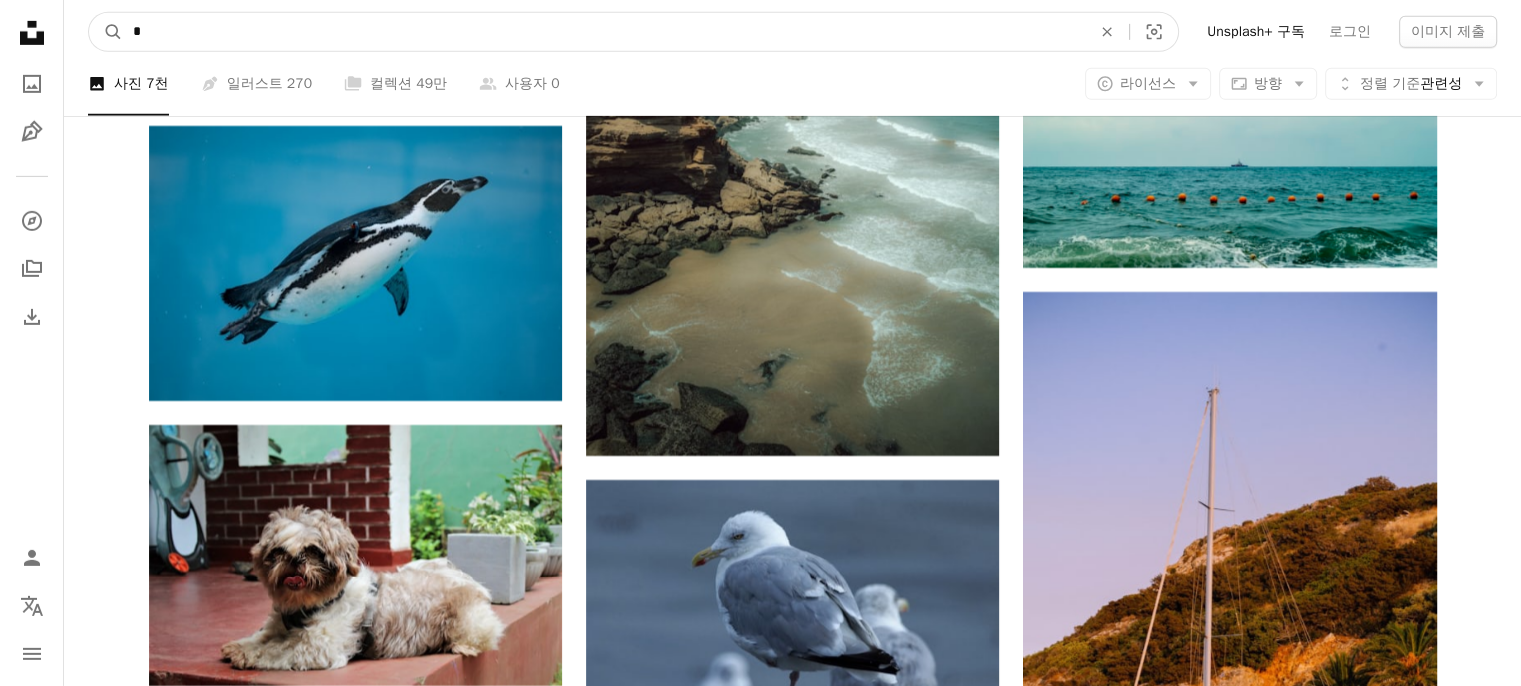 scroll, scrollTop: 160800, scrollLeft: 0, axis: vertical 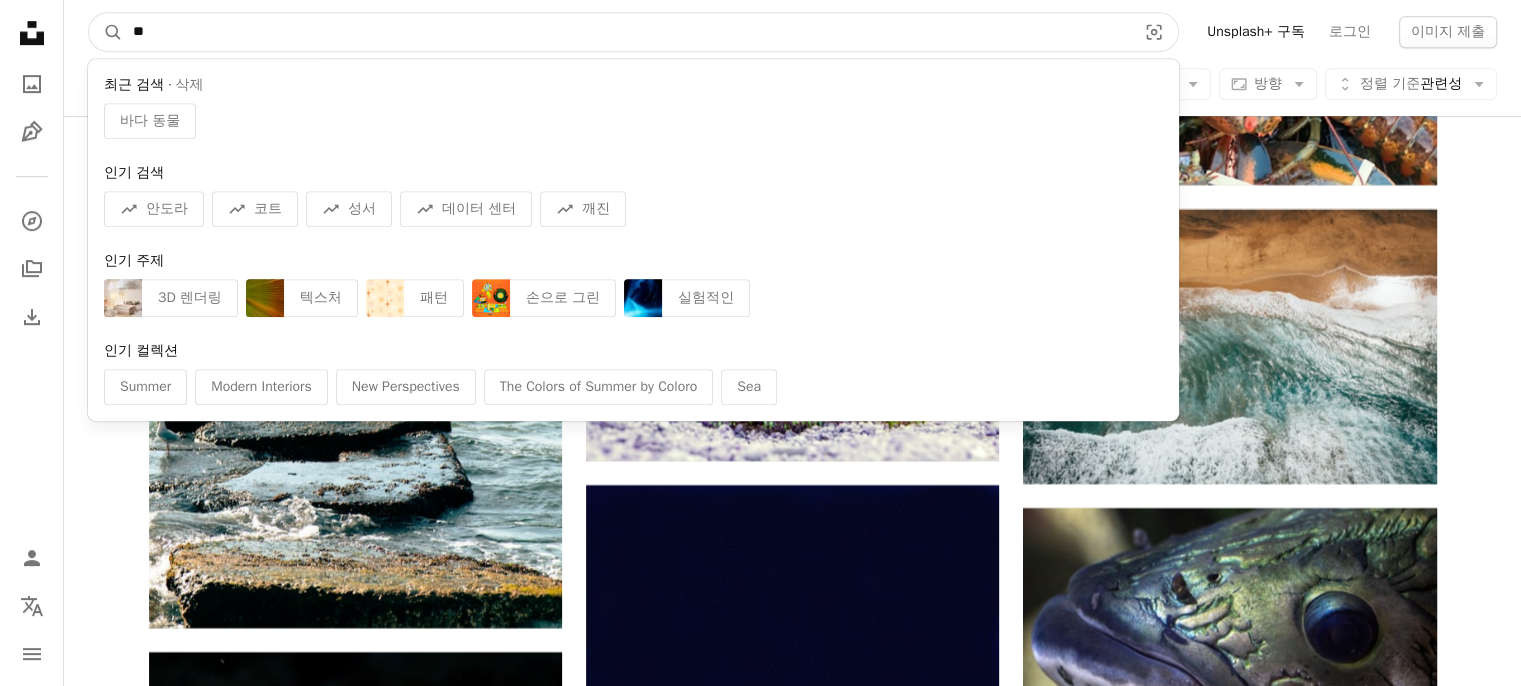 click on "**" at bounding box center [626, 32] 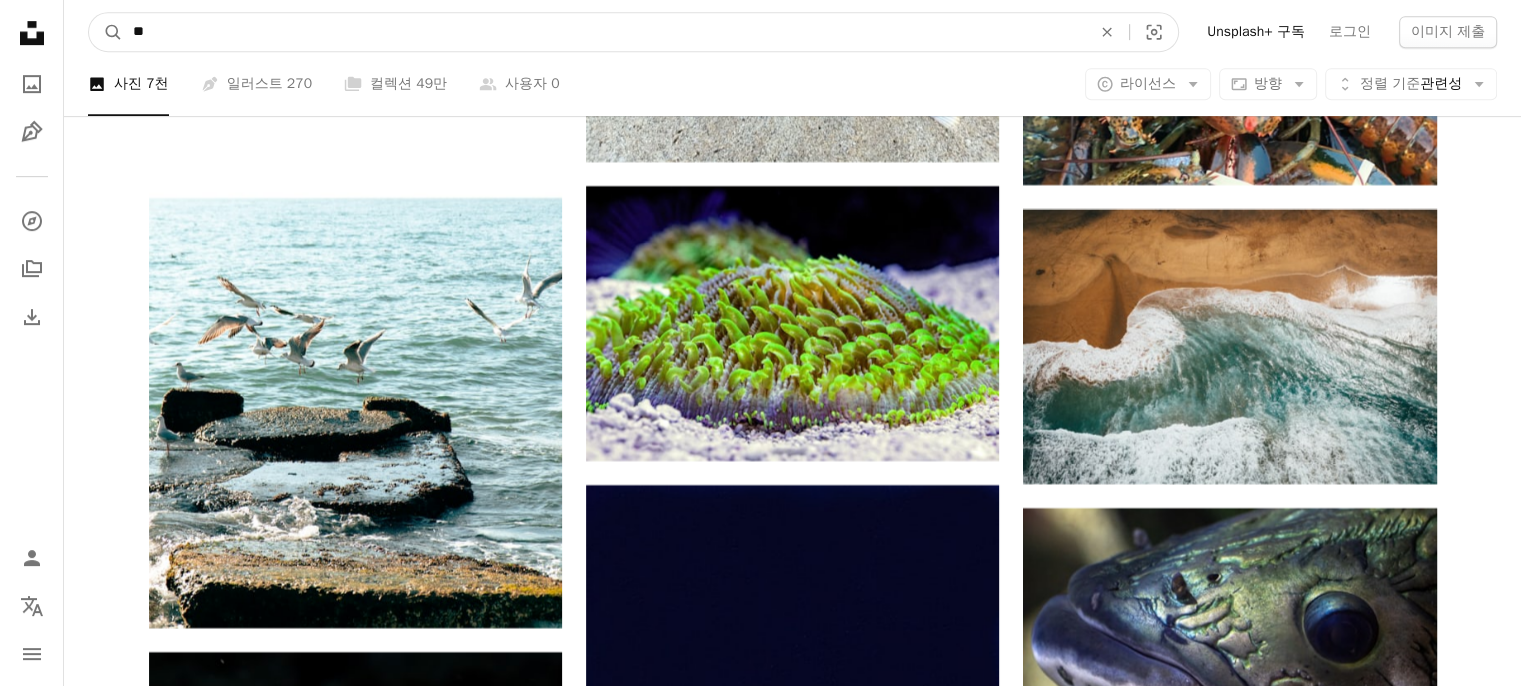 type on "**" 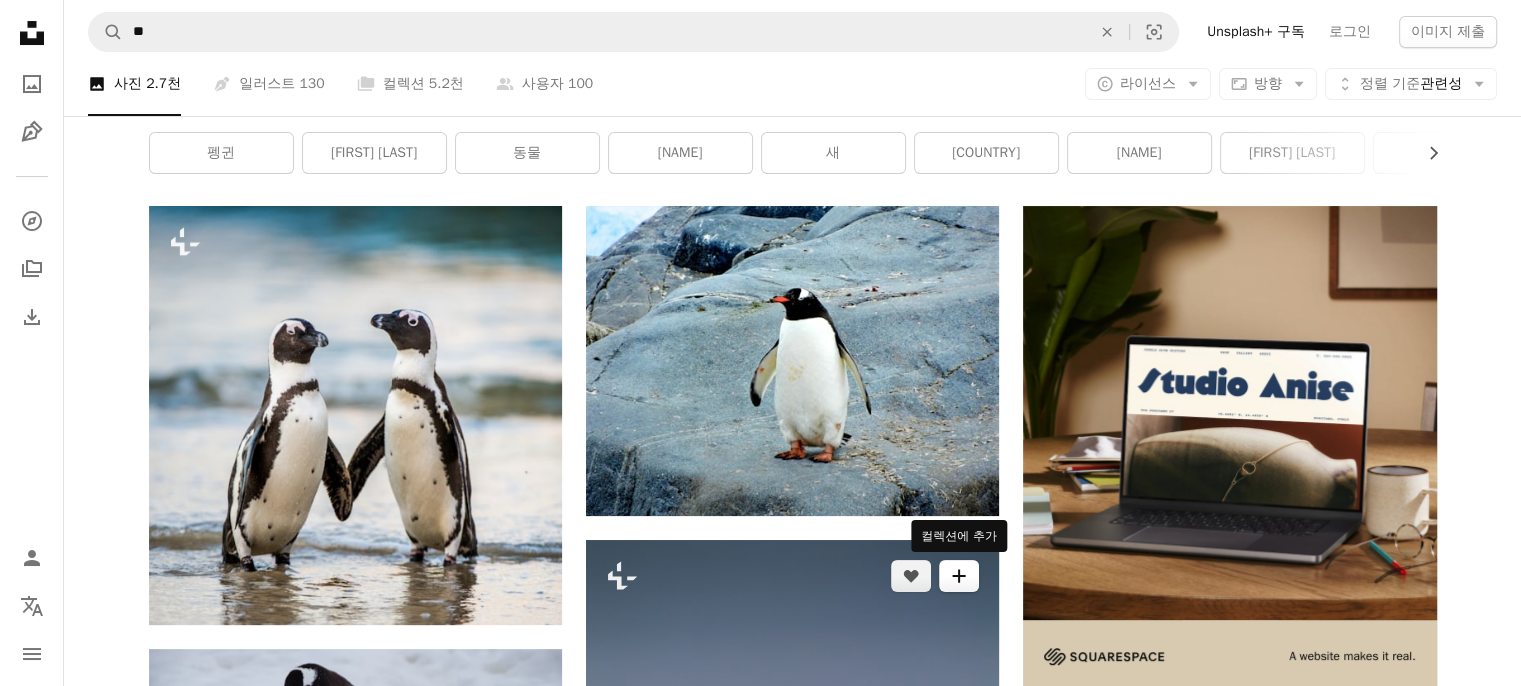 scroll, scrollTop: 300, scrollLeft: 0, axis: vertical 